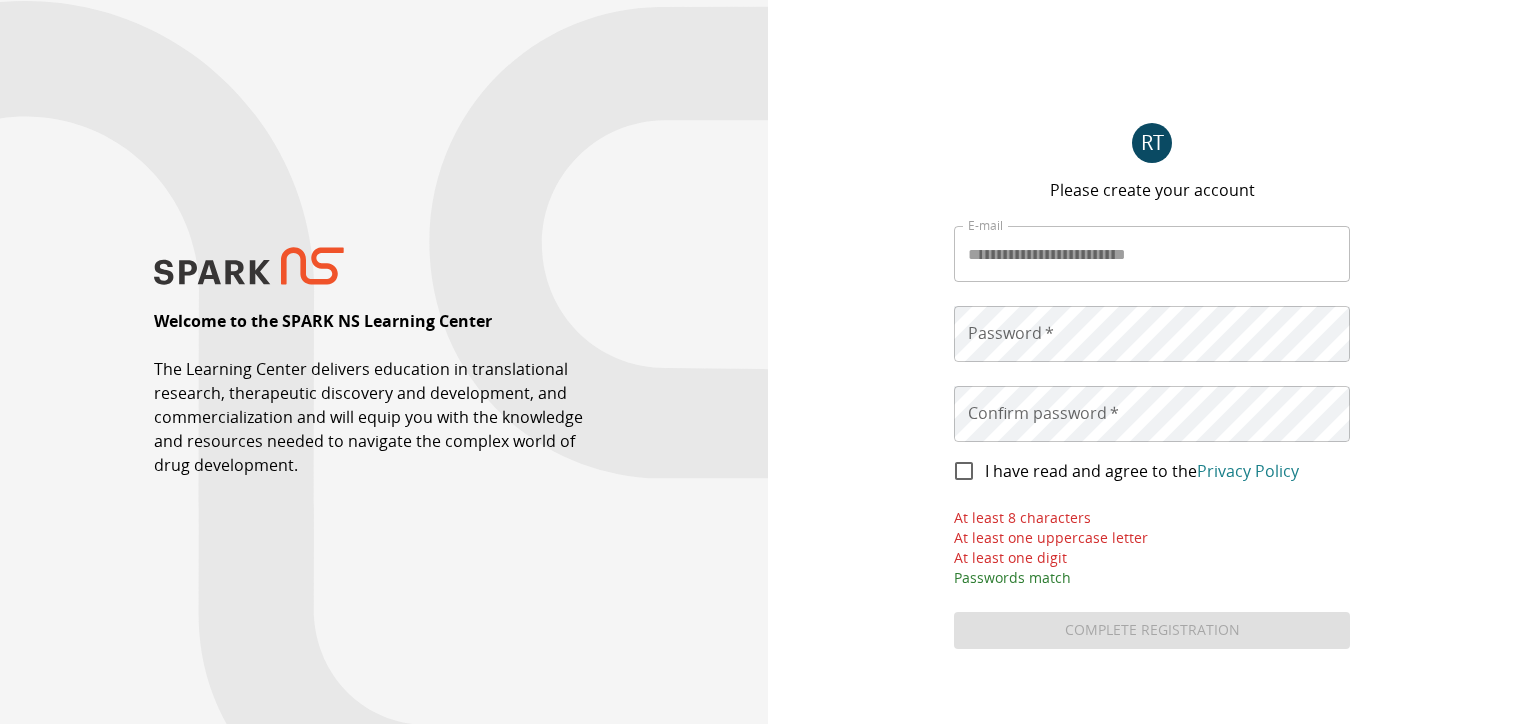 scroll, scrollTop: 0, scrollLeft: 0, axis: both 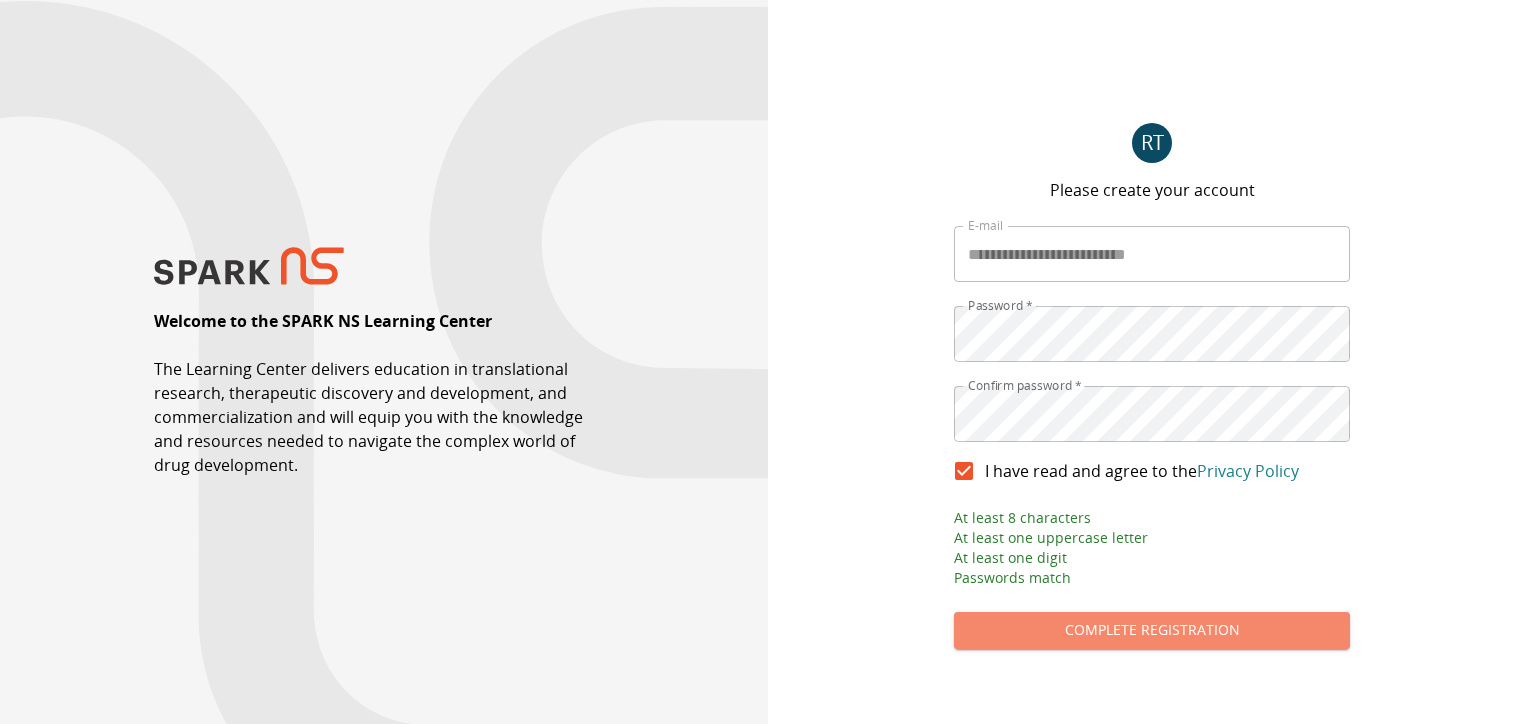 click on "Complete Registration" at bounding box center (1152, 630) 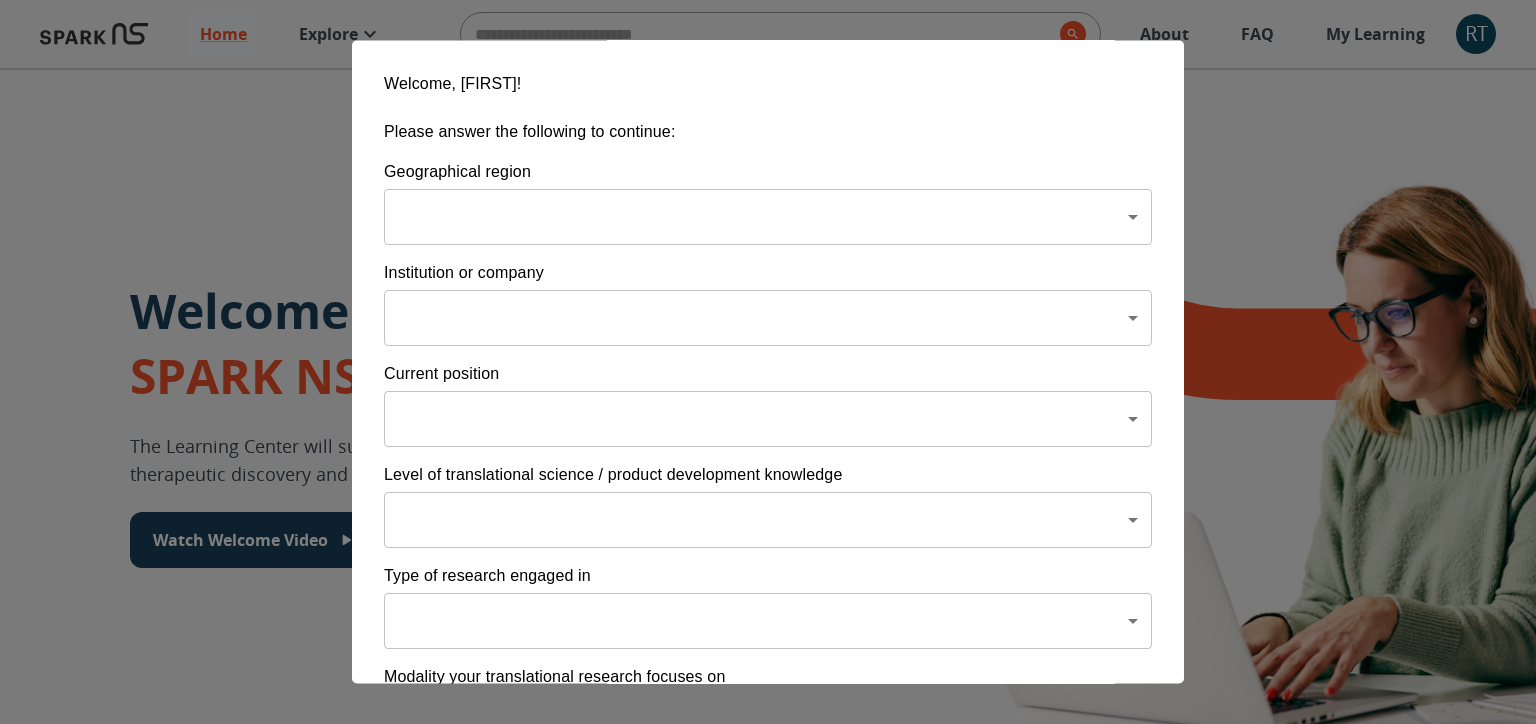 click on "Home Explore ​ About FAQ My Learning RT Welcome to the SPARK NS  Learning Center The Learning Center will support your journey in translational research, therapeutic discovery and development, and commercialization. Watch Welcome Video The Drug Discovery and Development Process The drug development process typically has three phases. Discover, Develop, Deliver. Click each tab to learn more. Discover Develop Deliver Discover The Discover section covers foundational knowledge in drug discovery and
development, from identifying unmet medical need and understanding the disease to defining essential
product characteristics, therapeutic discovery, and optimization. You will also find information
supporting strategic planning, the basics of the market, and technology transfer as well as regulatory
and intellectual property considerations. Watch Video Your Learning, Your Way Courses Go to Courses Courses Go to Courses Modules Go to Modules Videos Go to Videos Contact Privacy Terms" at bounding box center (768, 1395) 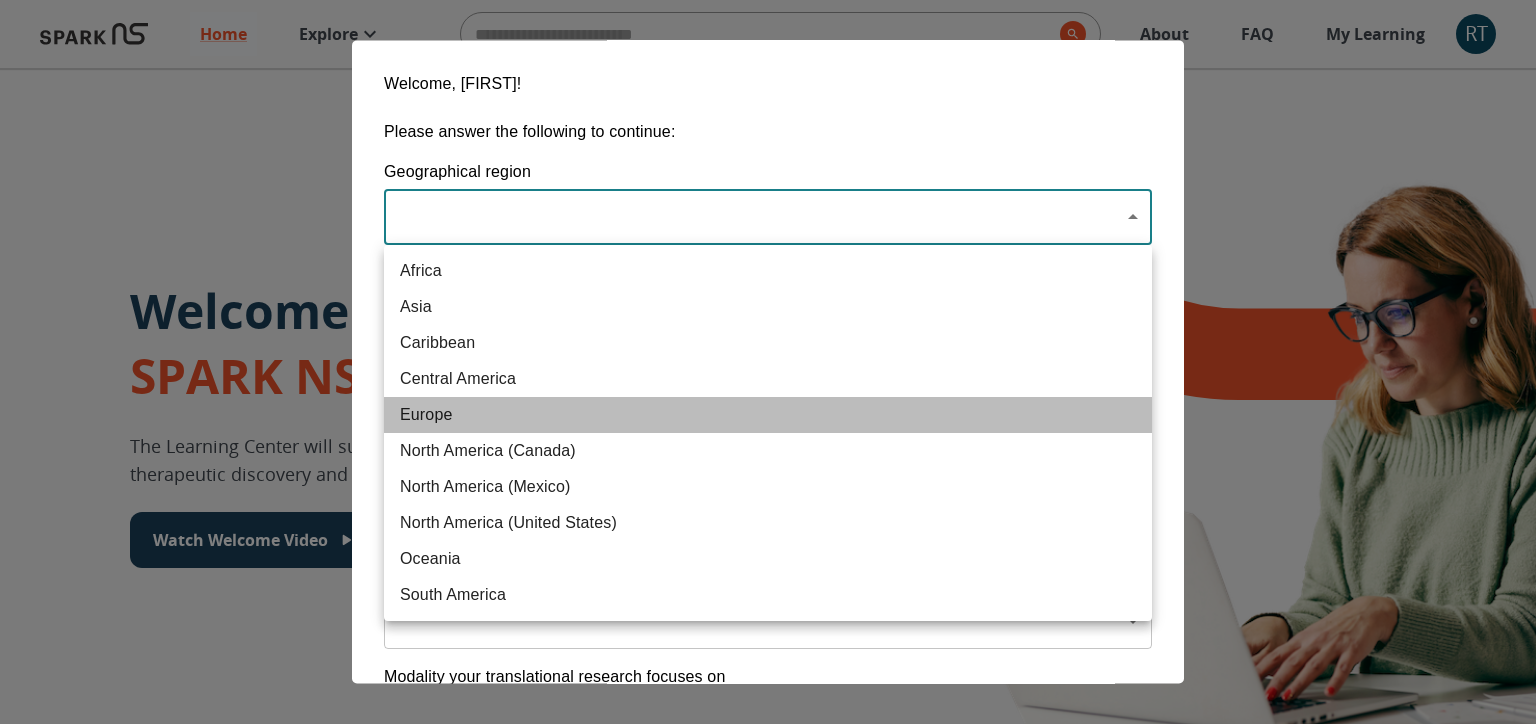 click on "Europe" at bounding box center (768, 415) 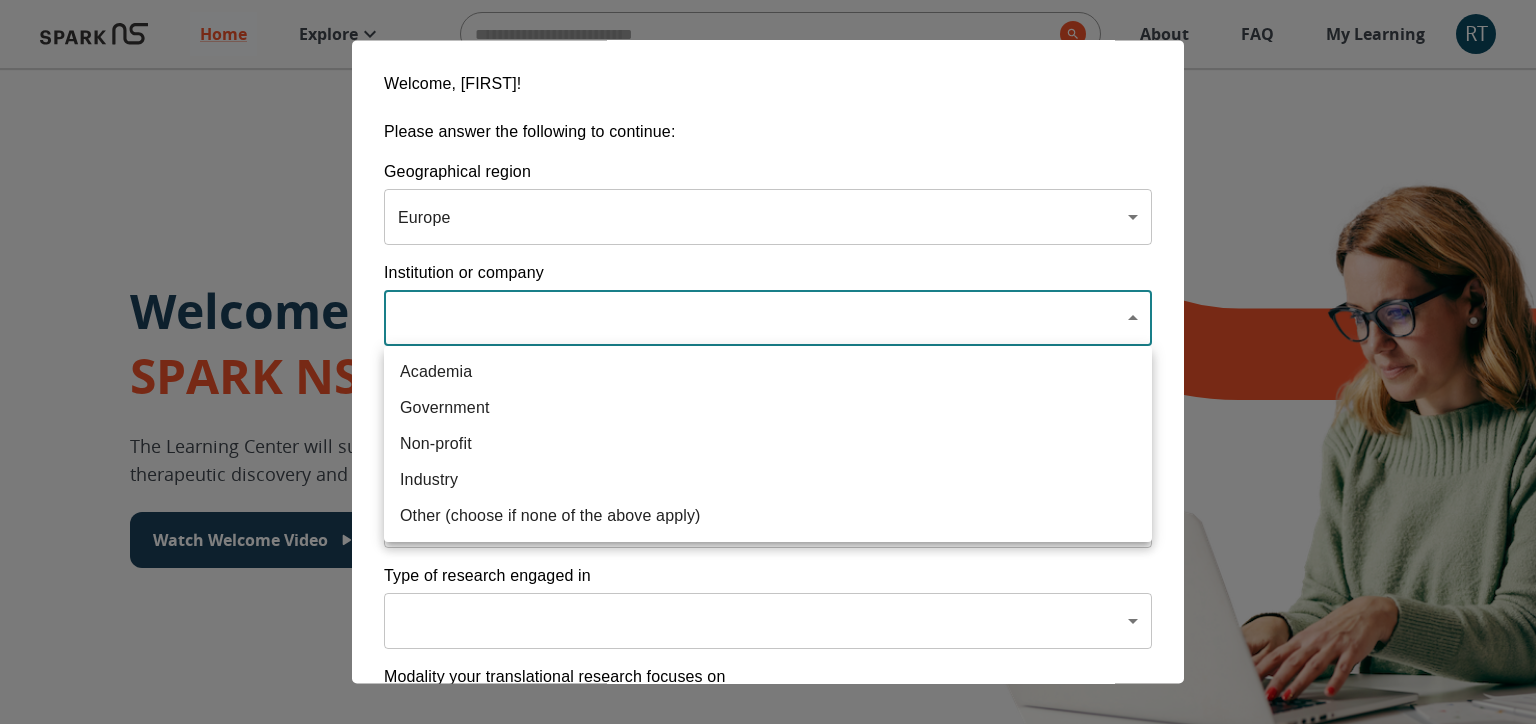 click on "Home Explore ​ About FAQ My Learning RT Welcome to the SPARK NS  Learning Center The Learning Center will support your journey in translational research, therapeutic discovery and development, and commercialization. Watch Welcome Video The Drug Discovery and Development Process The drug development process typically has three phases. Discover, Develop, Deliver. Click each tab to learn more. Discover Develop Deliver Discover The Discover section covers foundational knowledge in drug discovery and
development, from identifying unmet medical need and understanding the disease to defining essential
product characteristics, therapeutic discovery, and optimization. You will also find information
supporting strategic planning, the basics of the market, and technology transfer as well as regulatory
and intellectual property considerations. Watch Video Your Learning, Your Way Courses Go to Courses Courses Go to Courses Modules Go to Modules Videos Go to Videos Contact Privacy Terms" at bounding box center [768, 1395] 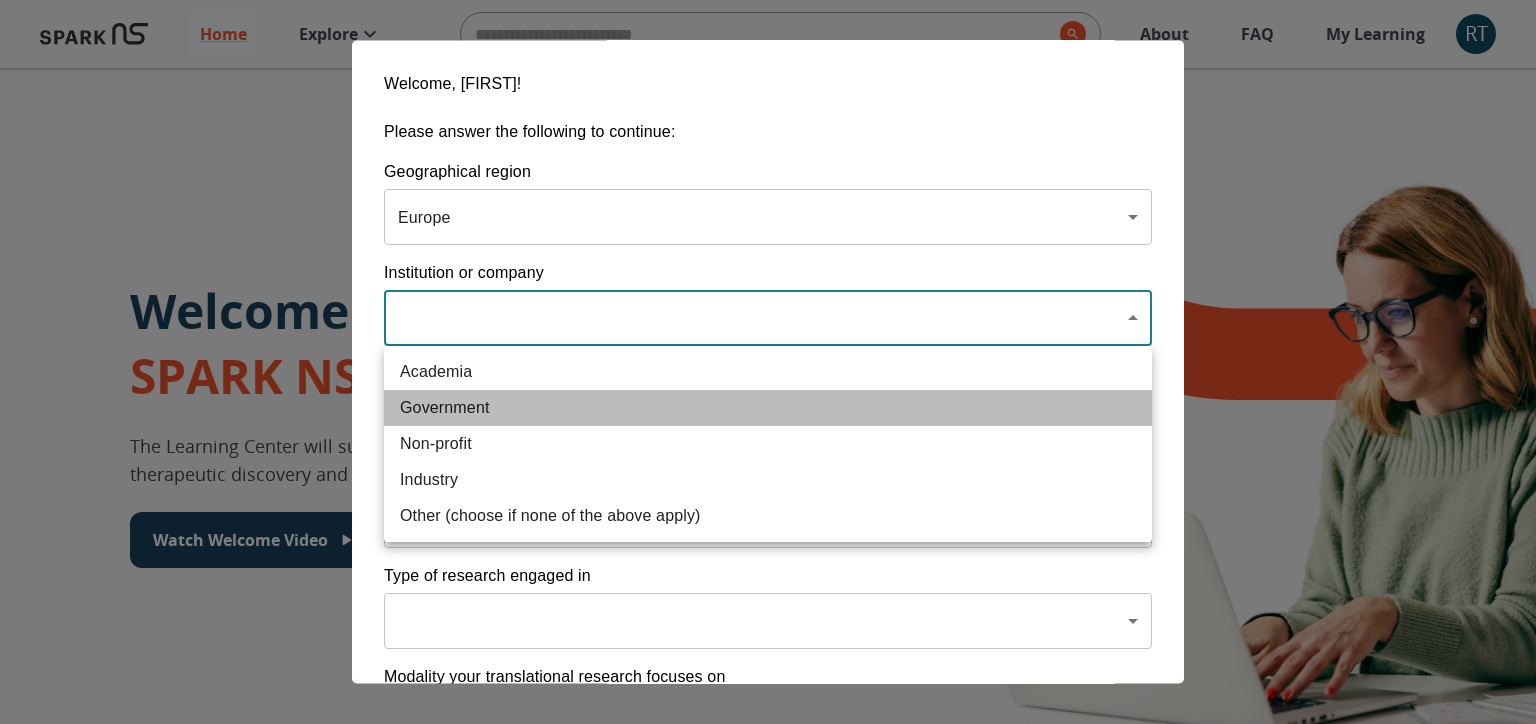 click on "Government" at bounding box center (768, 408) 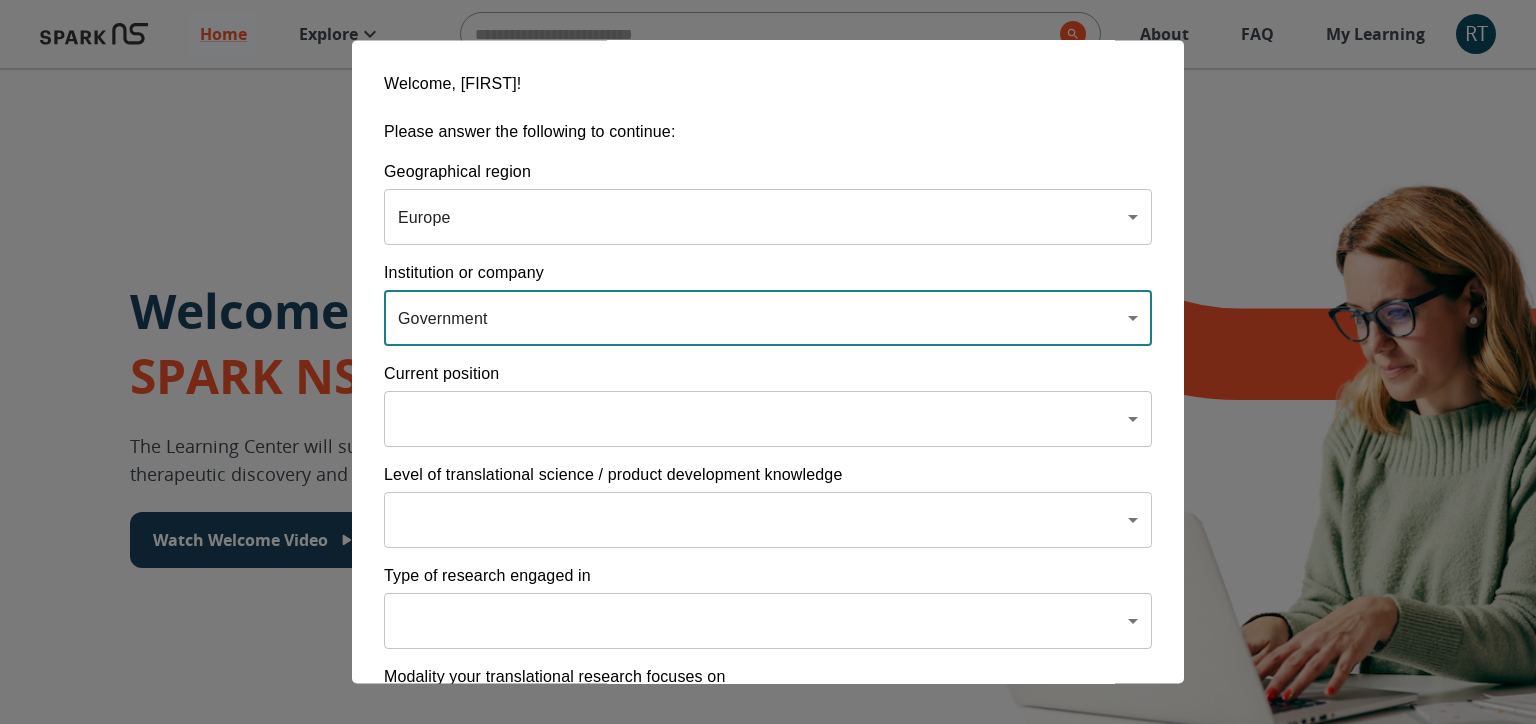 click on "Home Explore ​ About FAQ My Learning RT Welcome to the SPARK NS  Learning Center The Learning Center will support your journey in translational research, therapeutic discovery and development, and commercialization. Watch Welcome Video The Drug Discovery and Development Process The drug development process typically has three phases. Discover, Develop, Deliver. Click each tab to learn more. Discover Develop Deliver Discover The Discover section covers foundational knowledge in drug discovery and
development, from identifying unmet medical need and understanding the disease to defining essential
product characteristics, therapeutic discovery, and optimization. You will also find information
supporting strategic planning, the basics of the market, and technology transfer as well as regulatory
and intellectual property considerations. Watch Video Your Learning, Your Way Courses Go to Courses Courses Go to Courses Modules Go to Modules Videos Go to Videos Contact Privacy Terms" at bounding box center [768, 1395] 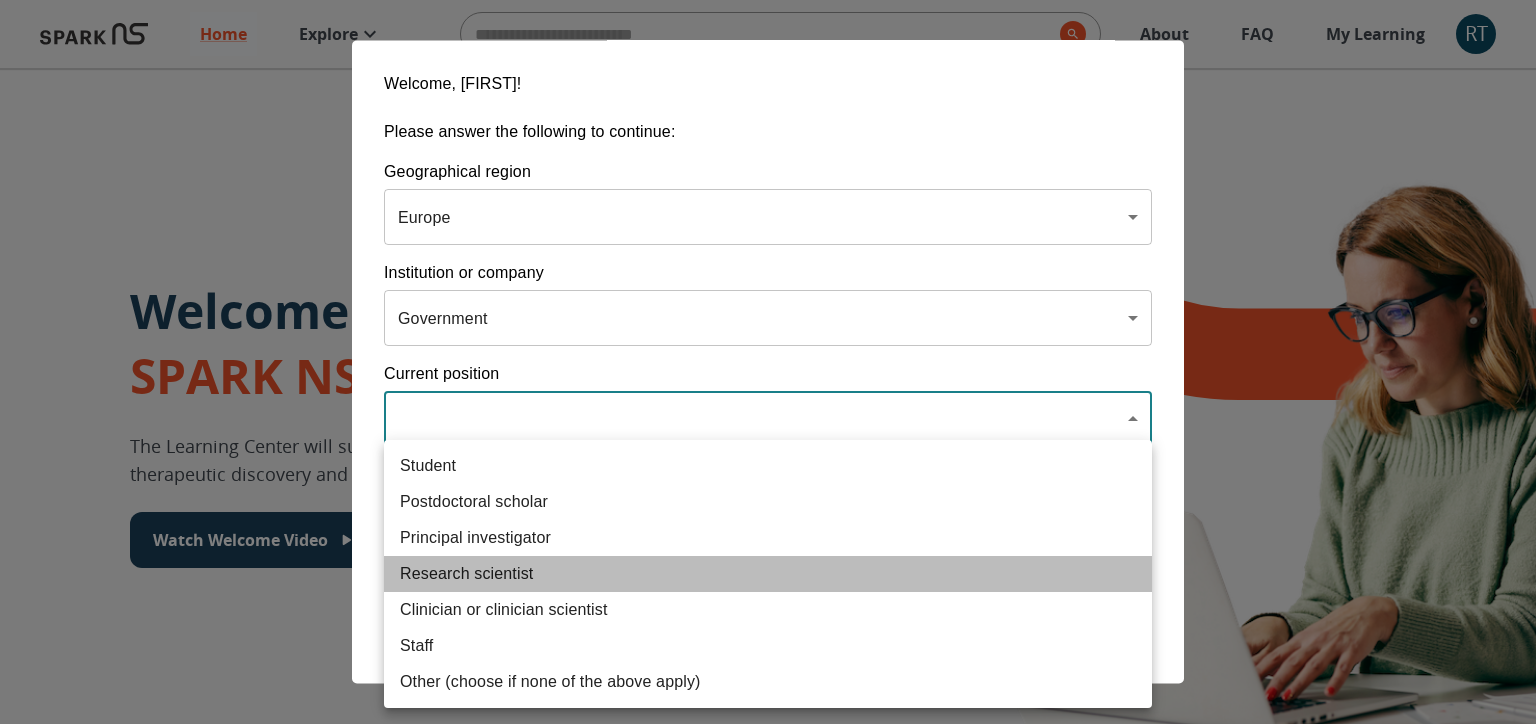 click on "Research scientist" at bounding box center (768, 574) 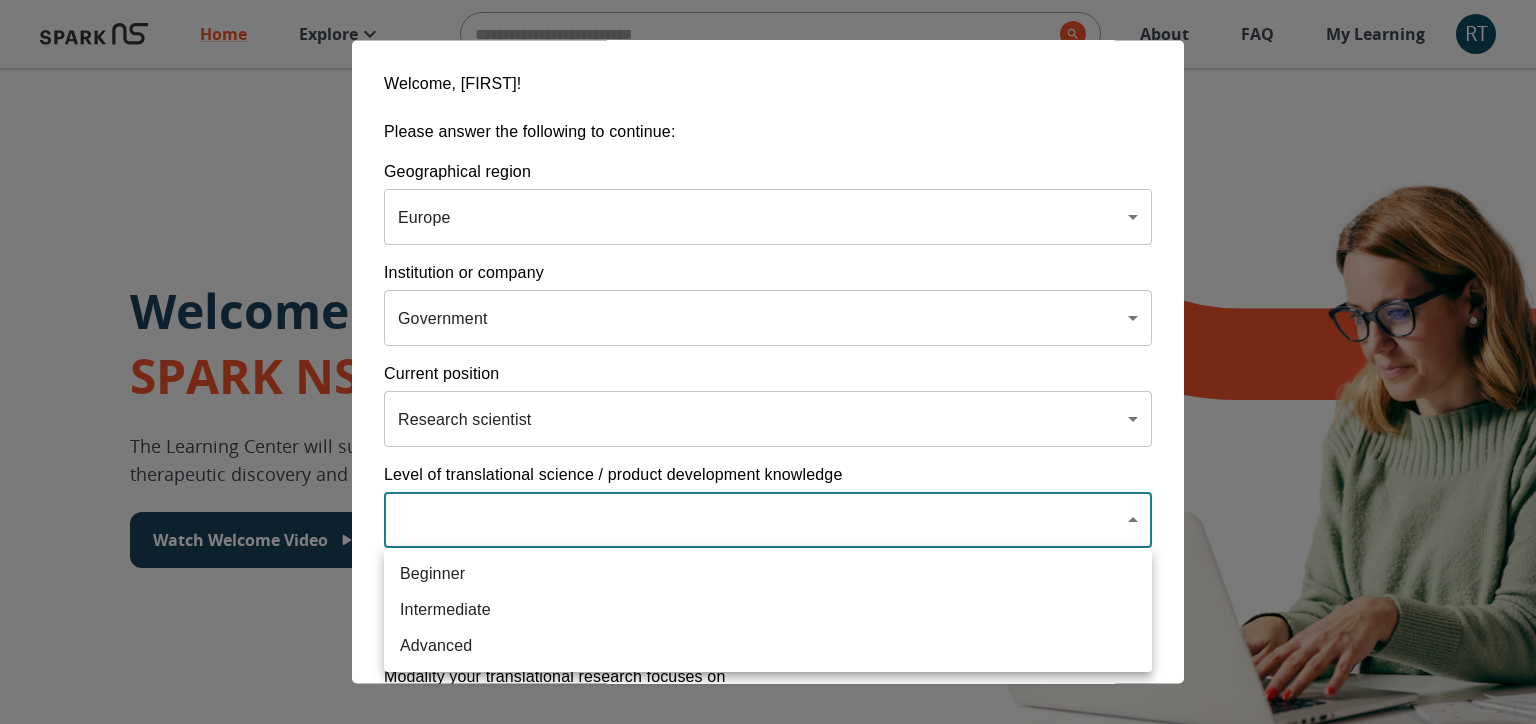 click on "Home Explore ​ About FAQ My Learning RT Welcome to the SPARK NS  Learning Center The Learning Center will support your journey in translational research, therapeutic discovery and development, and commercialization. Watch Welcome Video The Drug Discovery and Development Process The drug development process typically has three phases. Discover, Develop, Deliver. Click each tab to learn more. Discover Develop Deliver Discover The Discover section covers foundational knowledge in drug discovery and
development, from identifying unmet medical need and understanding the disease to defining essential
product characteristics, therapeutic discovery, and optimization. You will also find information
supporting strategic planning, the basics of the market, and technology transfer as well as regulatory
and intellectual property considerations. Watch Video Your Learning, Your Way Courses Go to Courses Courses Go to Courses Modules Go to Modules Videos Go to Videos Contact Privacy Terms" at bounding box center (768, 1395) 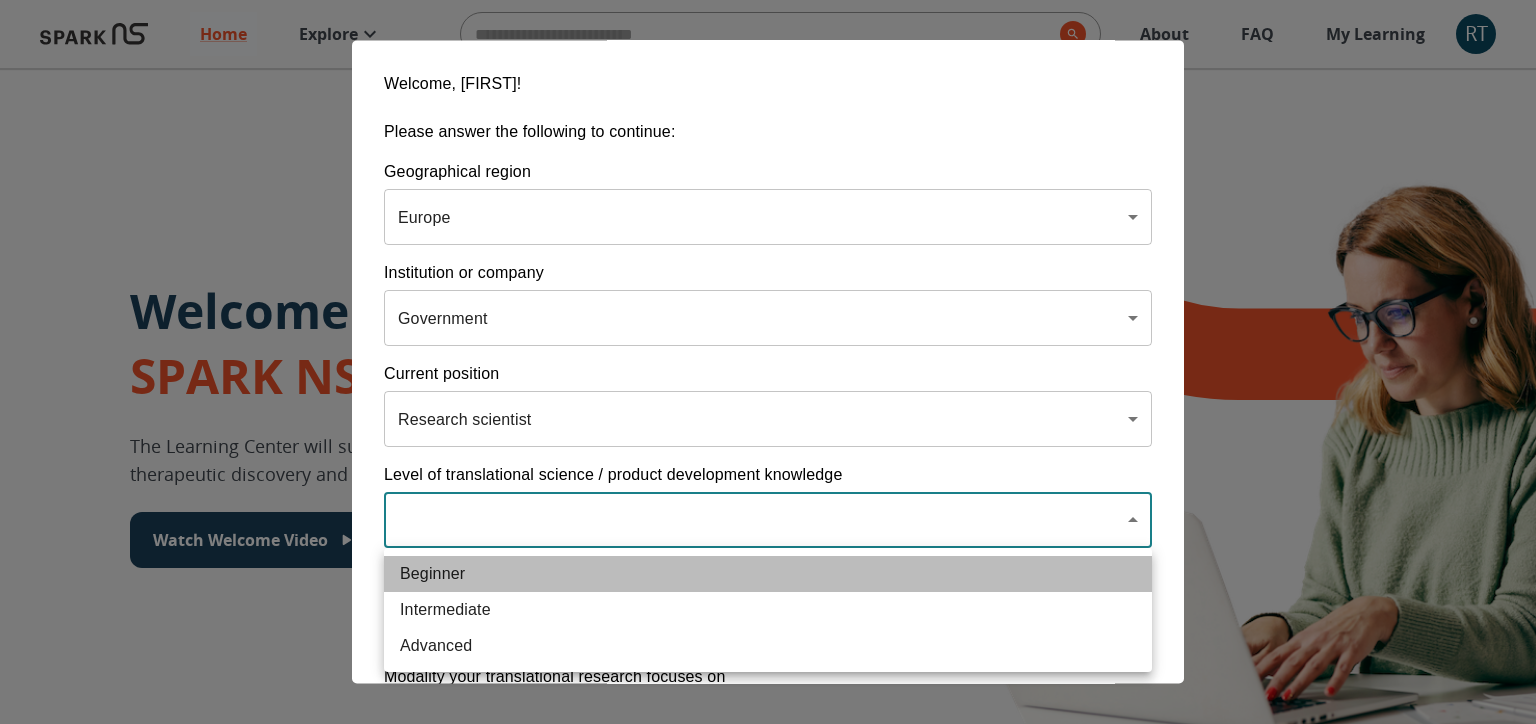 click on "Beginner" at bounding box center [768, 574] 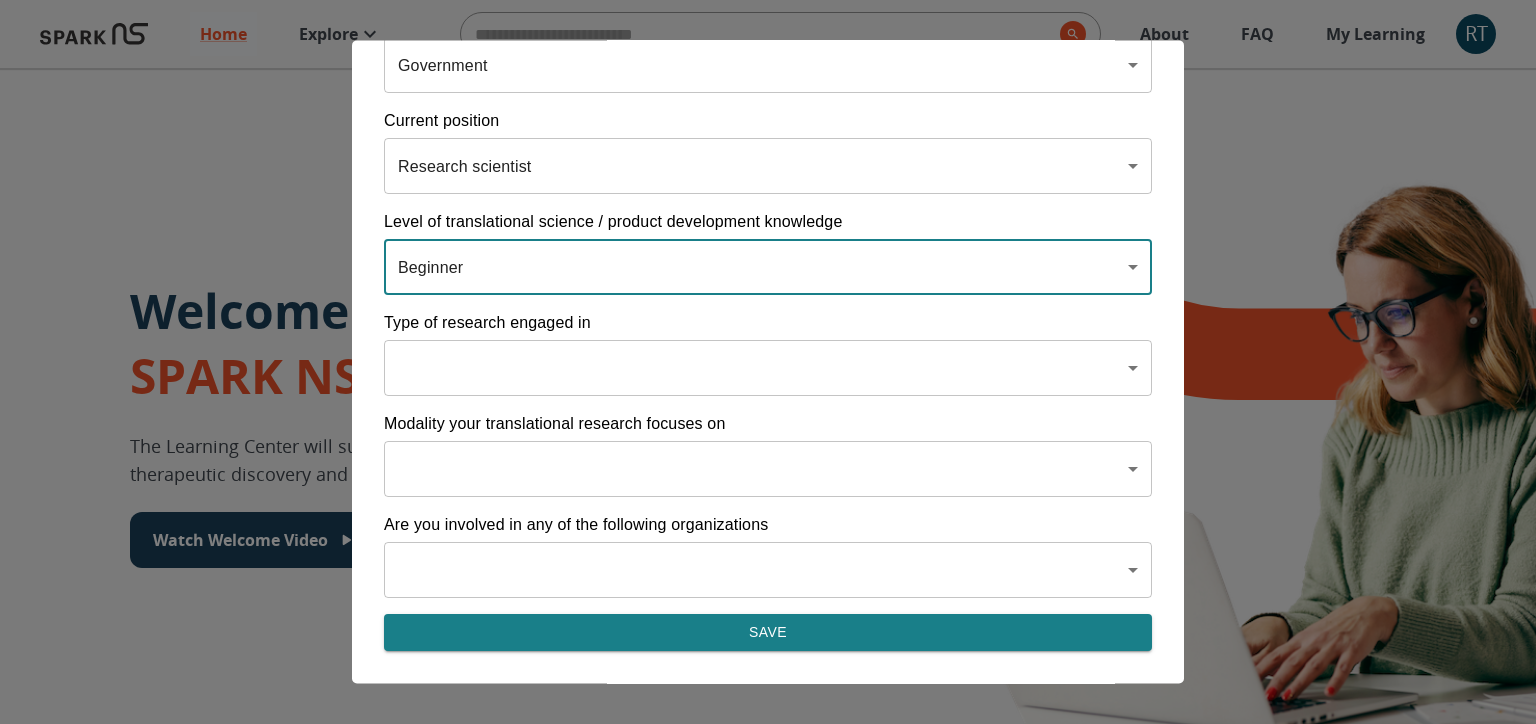 scroll, scrollTop: 268, scrollLeft: 0, axis: vertical 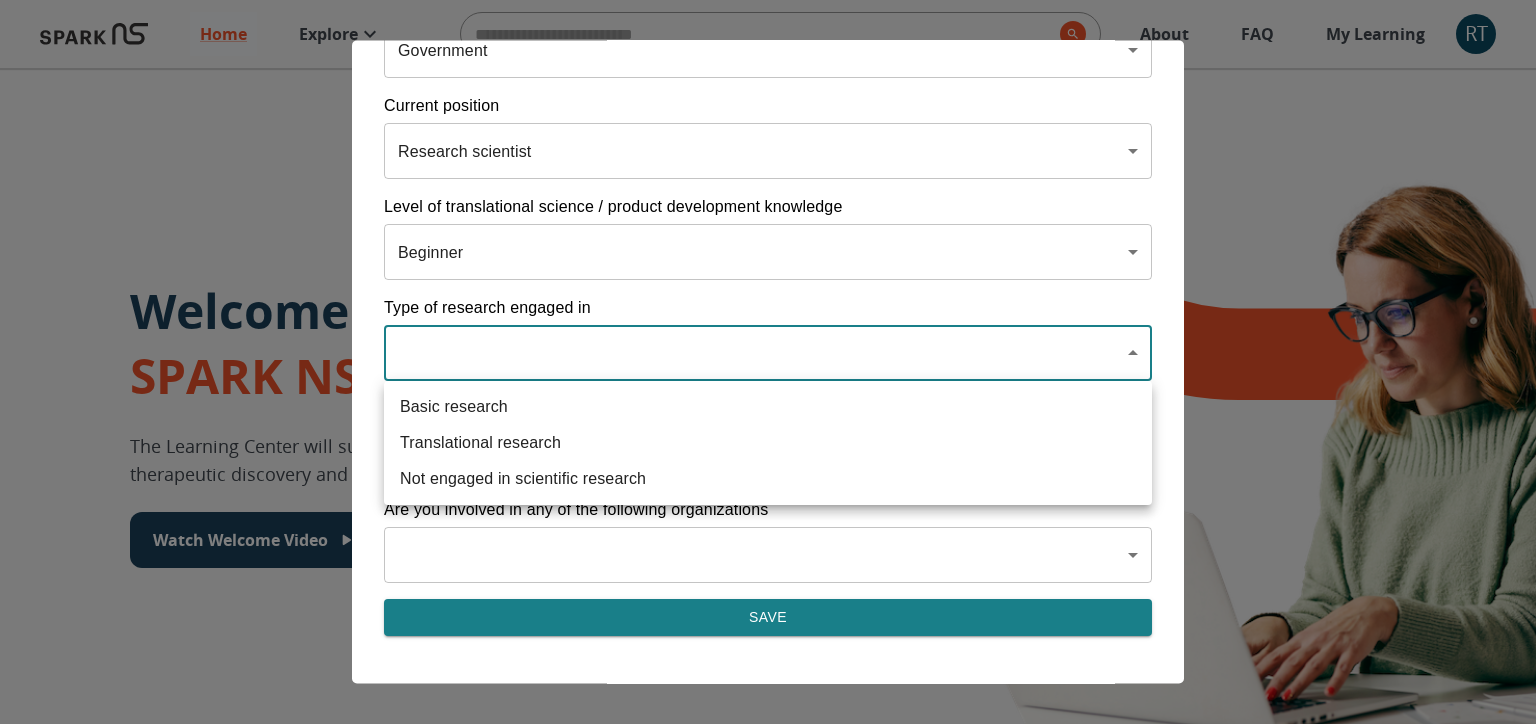 click on "Home Explore ​ About FAQ My Learning RT Welcome to the SPARK NS  Learning Center The Learning Center will support your journey in translational research, therapeutic discovery and development, and commercialization. Watch Welcome Video The Drug Discovery and Development Process The drug development process typically has three phases. Discover, Develop, Deliver. Click each tab to learn more. Discover Develop Deliver Discover The Discover section covers foundational knowledge in drug discovery and
development, from identifying unmet medical need and understanding the disease to defining essential
product characteristics, therapeutic discovery, and optimization. You will also find information
supporting strategic planning, the basics of the market, and technology transfer as well as regulatory
and intellectual property considerations. Watch Video Your Learning, Your Way Courses Go to Courses Courses Go to Courses Modules Go to Modules Videos Go to Videos Contact Privacy Terms" at bounding box center [768, 1395] 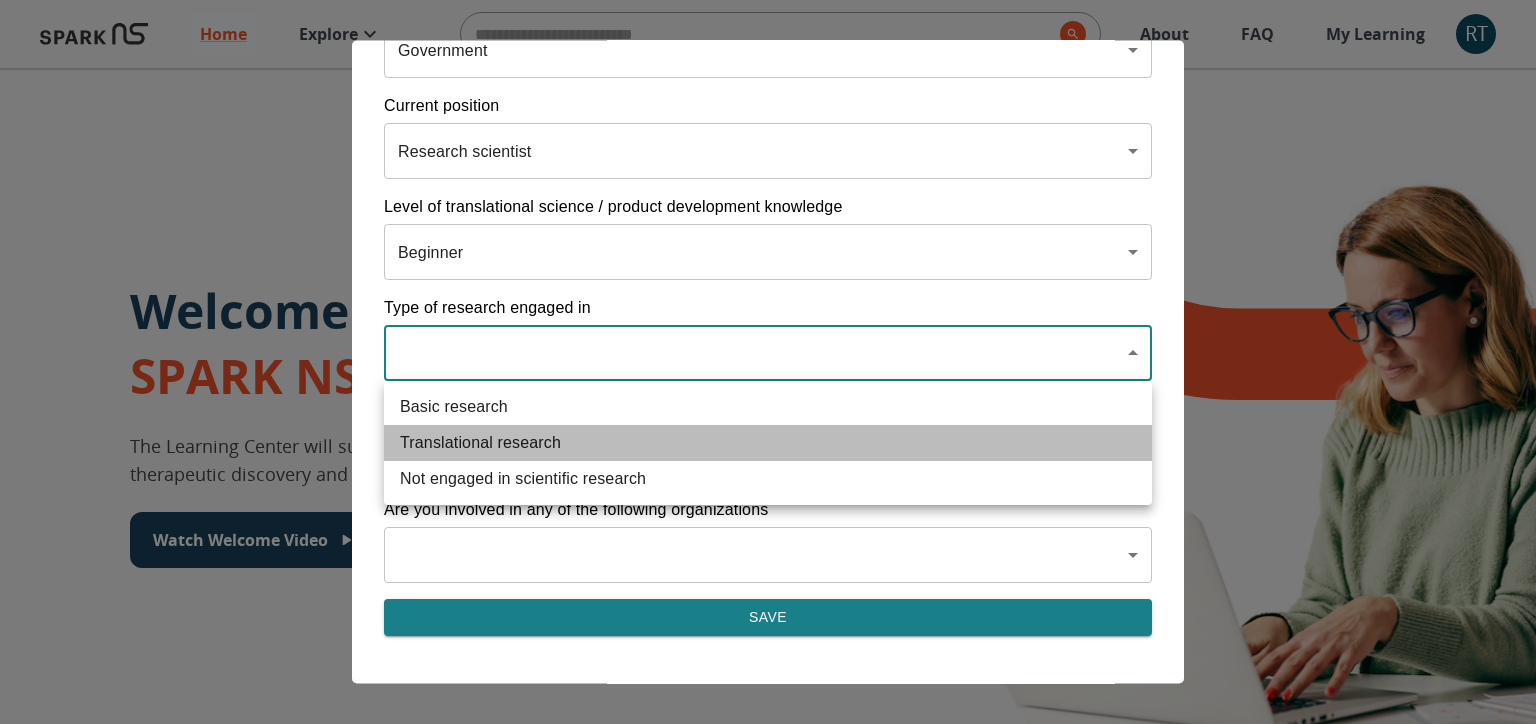 click on "Translational research" at bounding box center (768, 443) 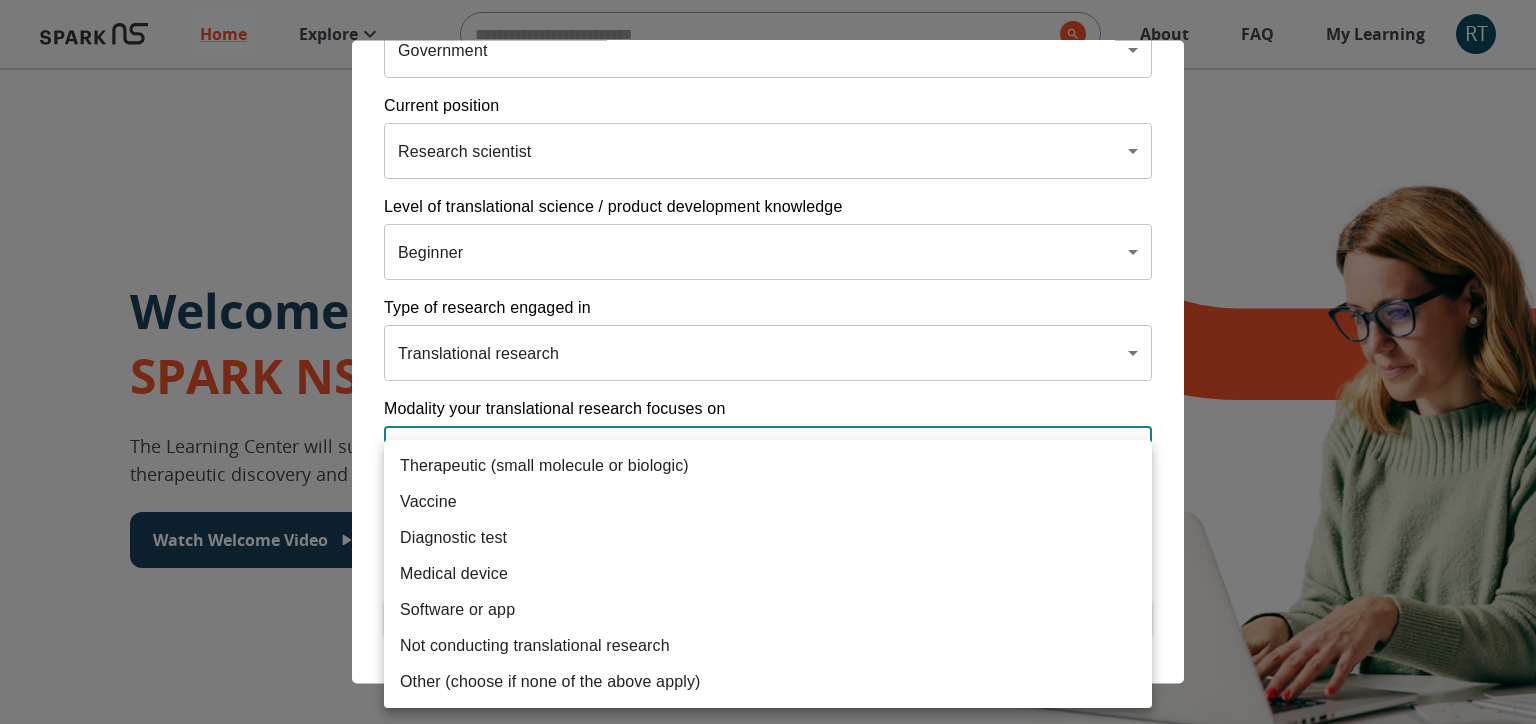 click on "Home Explore ​ About FAQ My Learning RT Welcome to the SPARK NS  Learning Center The Learning Center will support your journey in translational research, therapeutic discovery and development, and commercialization. Watch Welcome Video The Drug Discovery and Development Process The drug development process typically has three phases. Discover, Develop, Deliver. Click each tab to learn more. Discover Develop Deliver Discover The Discover section covers foundational knowledge in drug discovery and
development, from identifying unmet medical need and understanding the disease to defining essential
product characteristics, therapeutic discovery, and optimization. You will also find information
supporting strategic planning, the basics of the market, and technology transfer as well as regulatory
and intellectual property considerations. Watch Video Your Learning, Your Way Courses Go to Courses Courses Go to Courses Modules Go to Modules Videos Go to Videos Contact Privacy Terms" at bounding box center [768, 1395] 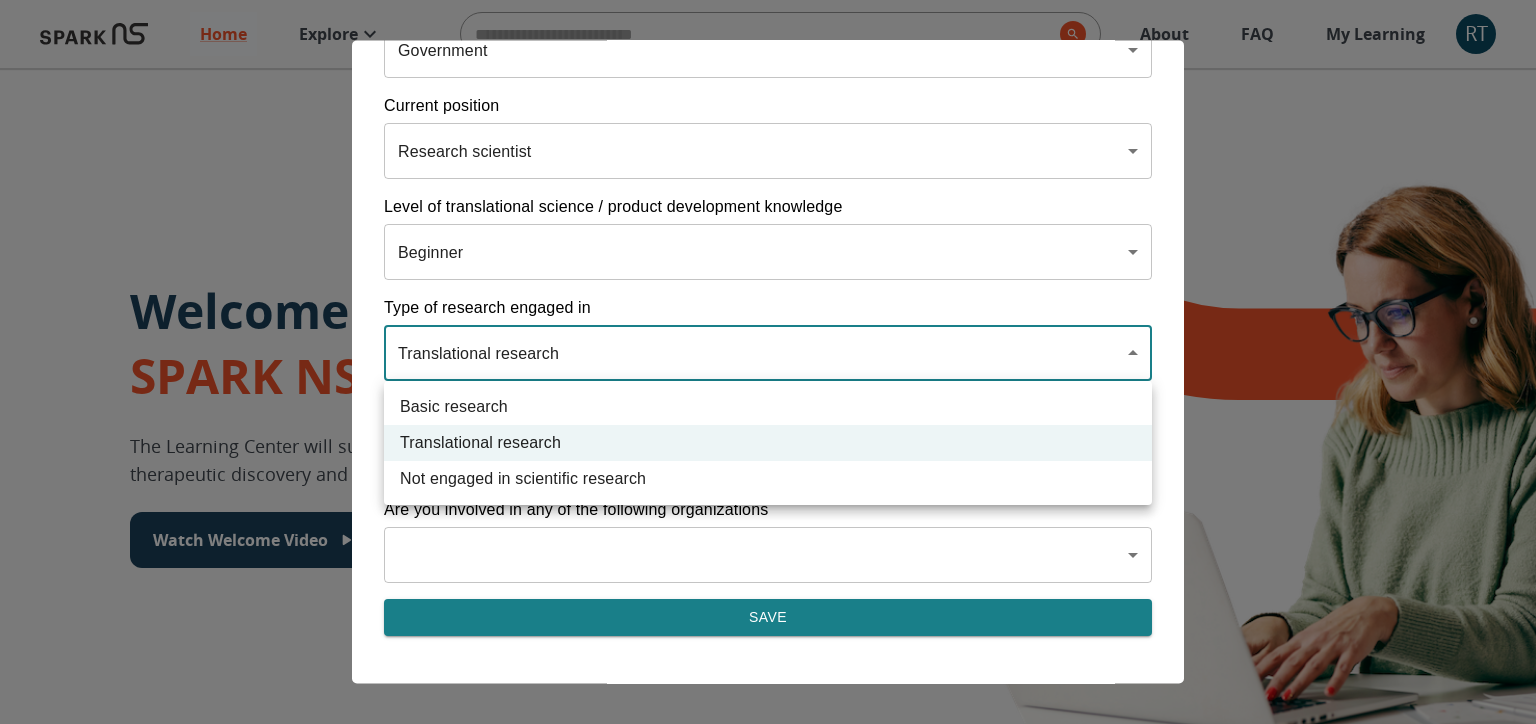 click on "Home Explore ​ About FAQ My Learning RT Welcome to the SPARK NS  Learning Center The Learning Center will support your journey in translational research, therapeutic discovery and development, and commercialization. Watch Welcome Video The Drug Discovery and Development Process The drug development process typically has three phases. Discover, Develop, Deliver. Click each tab to learn more. Discover Develop Deliver Discover The Discover section covers foundational knowledge in drug discovery and
development, from identifying unmet medical need and understanding the disease to defining essential
product characteristics, therapeutic discovery, and optimization. You will also find information
supporting strategic planning, the basics of the market, and technology transfer as well as regulatory
and intellectual property considerations. Watch Video Your Learning, Your Way Courses Go to Courses Courses Go to Courses Modules Go to Modules Videos Go to Videos Contact Privacy Terms" at bounding box center [768, 1395] 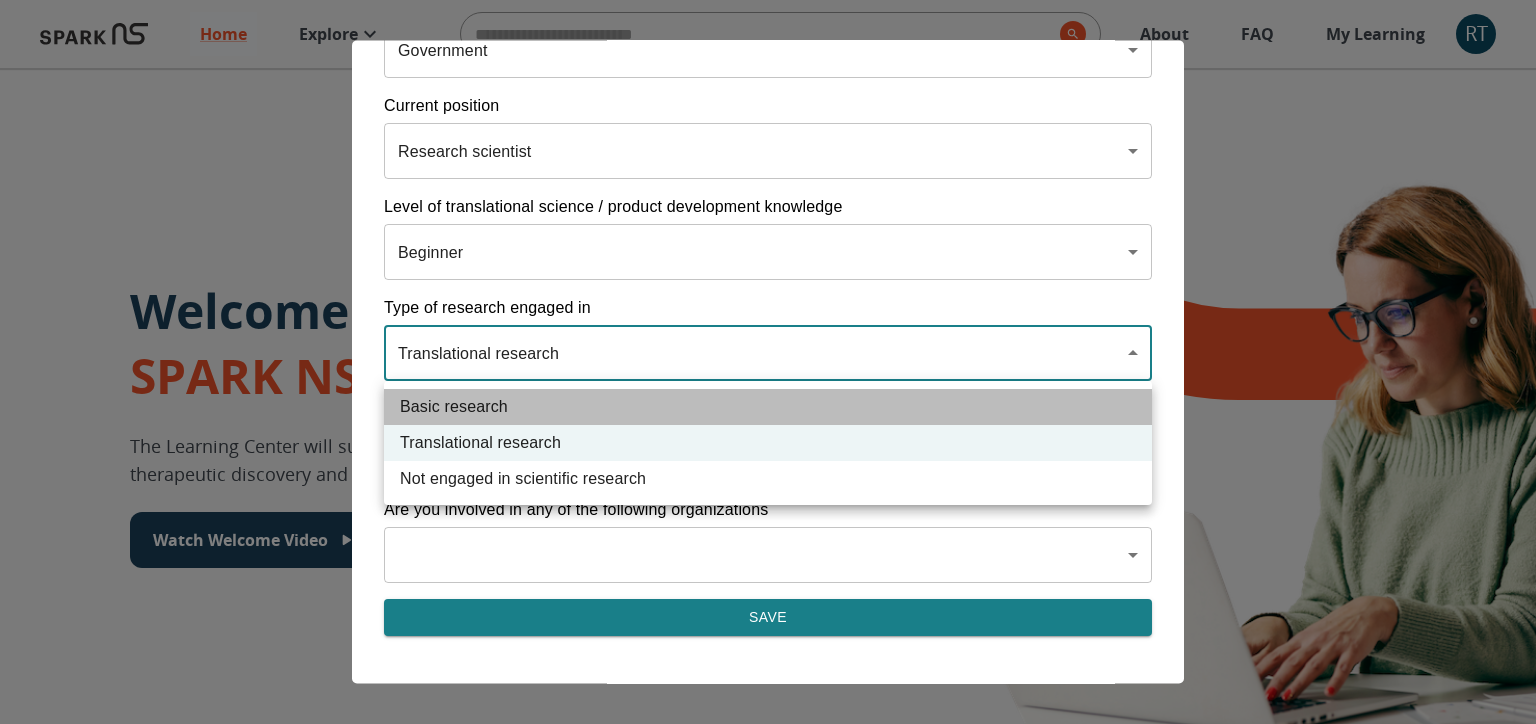 click on "Basic research" at bounding box center (768, 407) 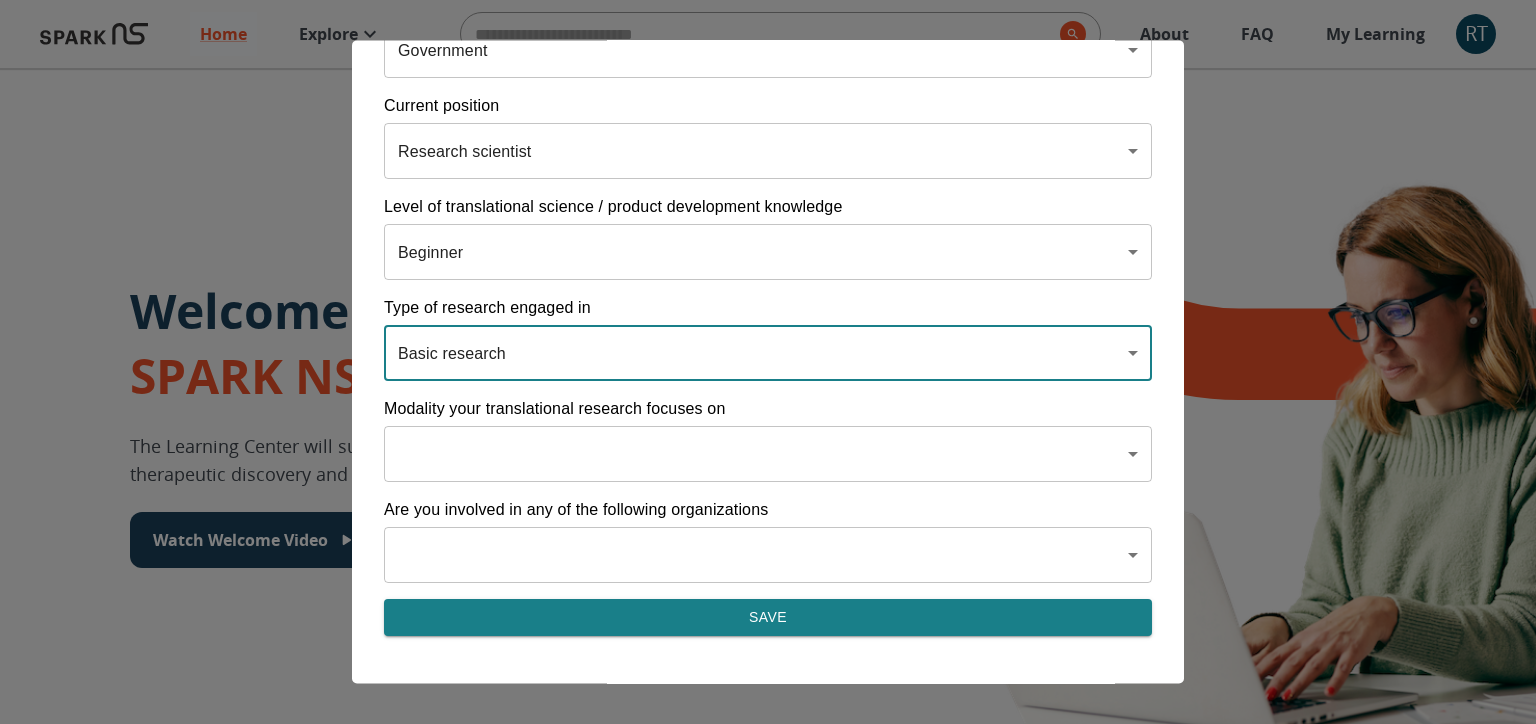 click on "Home Explore ​ About FAQ My Learning RT Welcome to the SPARK NS  Learning Center The Learning Center will support your journey in translational research, therapeutic discovery and development, and commercialization. Watch Welcome Video The Drug Discovery and Development Process The drug development process typically has three phases. Discover, Develop, Deliver. Click each tab to learn more. Discover Develop Deliver Discover The Discover section covers foundational knowledge in drug discovery and
development, from identifying unmet medical need and understanding the disease to defining essential
product characteristics, therapeutic discovery, and optimization. You will also find information
supporting strategic planning, the basics of the market, and technology transfer as well as regulatory
and intellectual property considerations. Watch Video Your Learning, Your Way Courses Go to Courses Courses Go to Courses Modules Go to Modules Videos Go to Videos Contact Privacy Terms" at bounding box center [768, 1395] 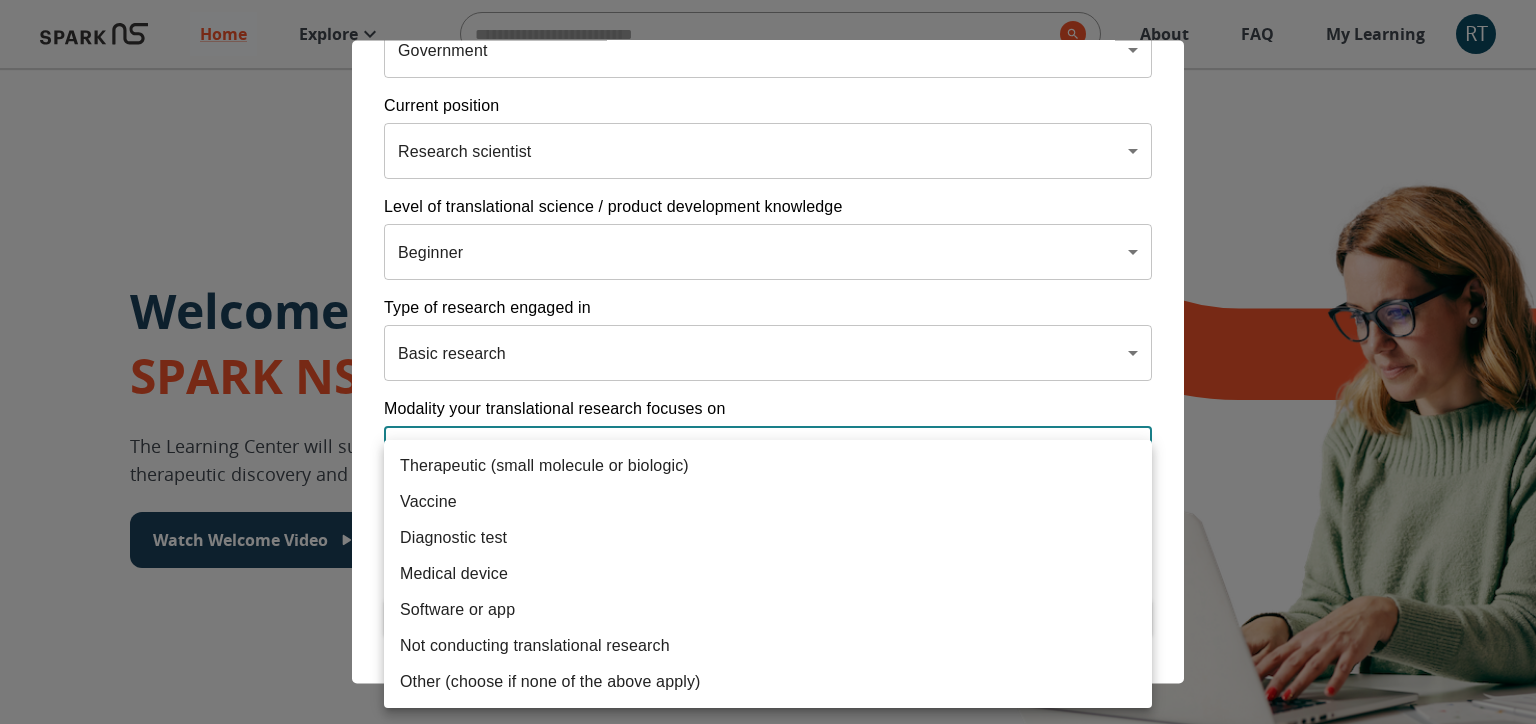 click at bounding box center [768, 362] 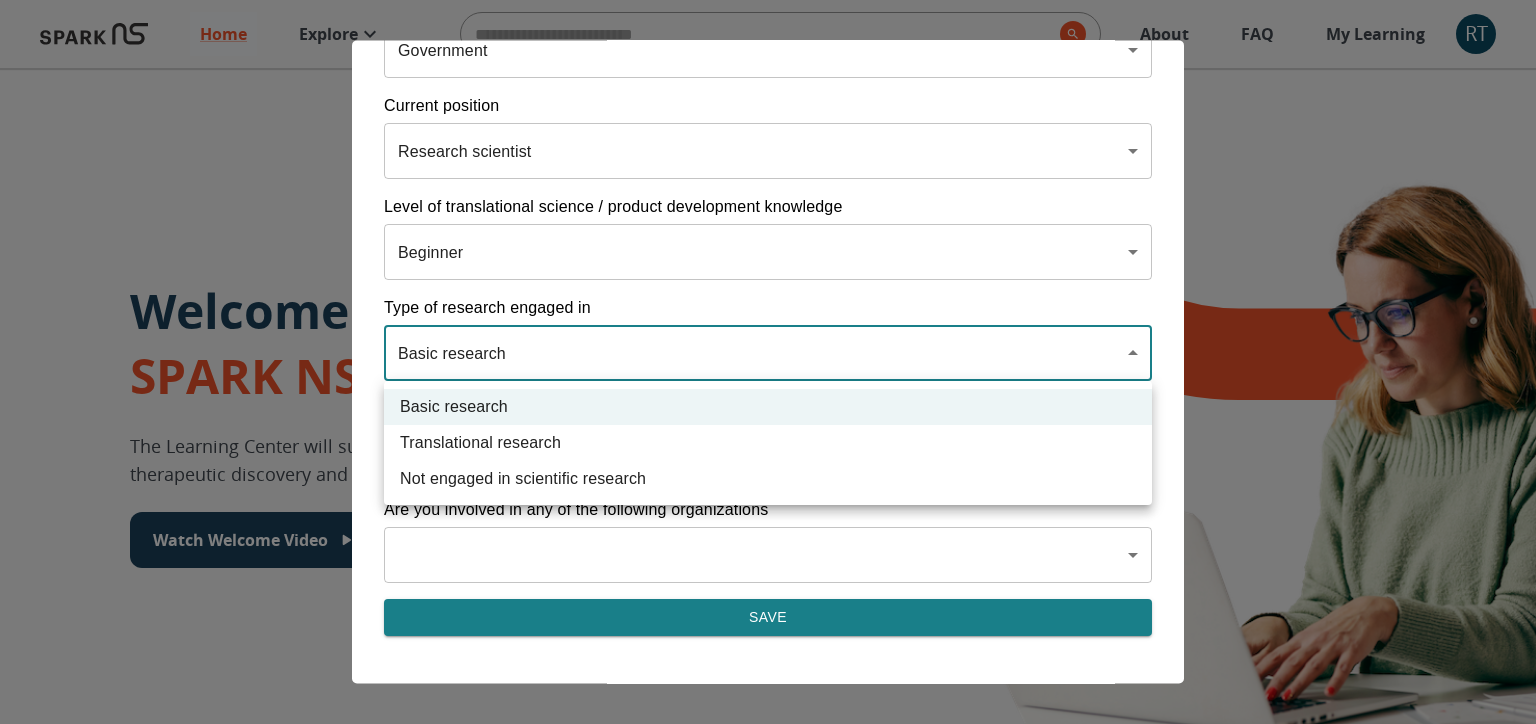 click on "Home Explore ​ About FAQ My Learning RT Welcome to the SPARK NS  Learning Center The Learning Center will support your journey in translational research, therapeutic discovery and development, and commercialization. Watch Welcome Video The Drug Discovery and Development Process The drug development process typically has three phases. Discover, Develop, Deliver. Click each tab to learn more. Discover Develop Deliver Discover The Discover section covers foundational knowledge in drug discovery and
development, from identifying unmet medical need and understanding the disease to defining essential
product characteristics, therapeutic discovery, and optimization. You will also find information
supporting strategic planning, the basics of the market, and technology transfer as well as regulatory
and intellectual property considerations. Watch Video Your Learning, Your Way Courses Go to Courses Courses Go to Courses Modules Go to Modules Videos Go to Videos Contact Privacy Terms" at bounding box center [768, 1395] 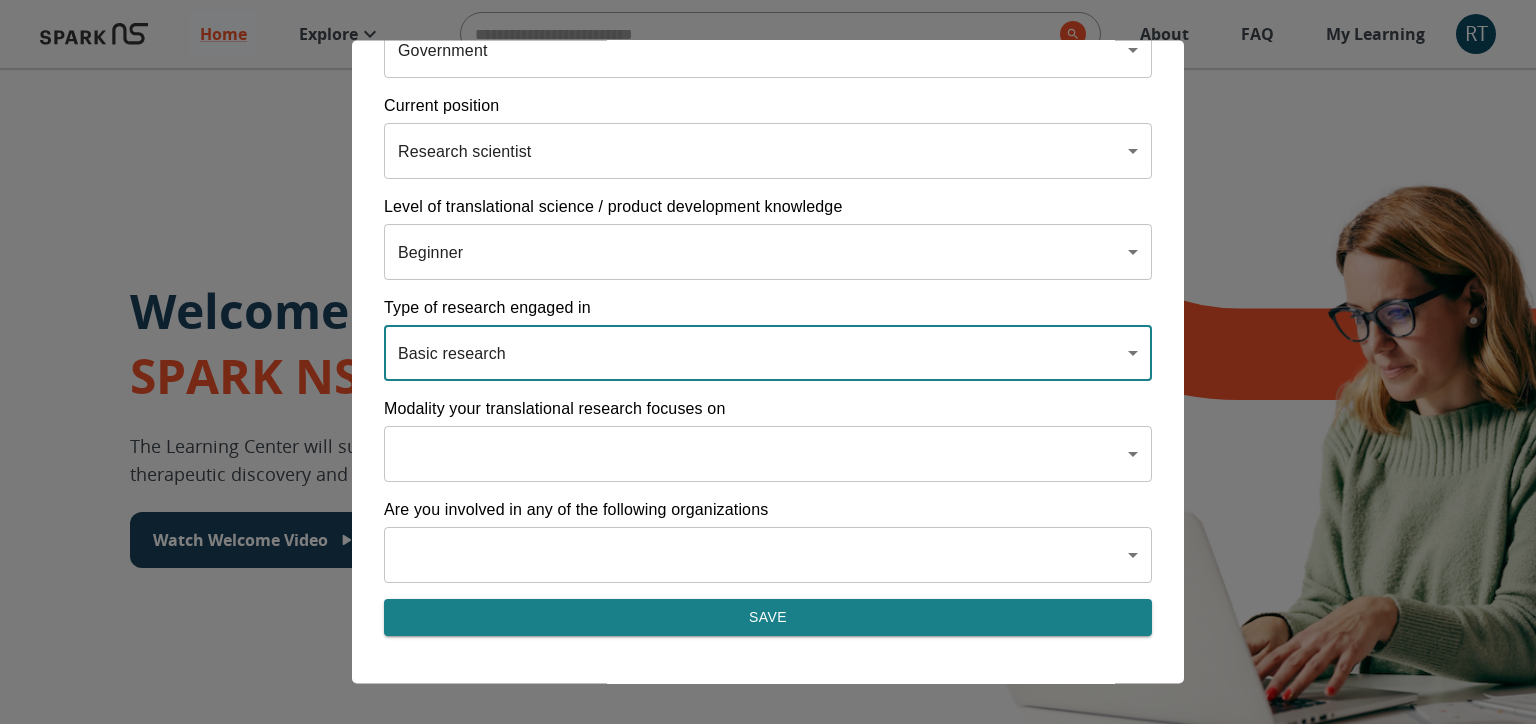 click on "Home Explore ​ About FAQ My Learning RT Welcome to the SPARK NS  Learning Center The Learning Center will support your journey in translational research, therapeutic discovery and development, and commercialization. Watch Welcome Video The Drug Discovery and Development Process The drug development process typically has three phases. Discover, Develop, Deliver. Click each tab to learn more. Discover Develop Deliver Discover The Discover section covers foundational knowledge in drug discovery and
development, from identifying unmet medical need and understanding the disease to defining essential
product characteristics, therapeutic discovery, and optimization. You will also find information
supporting strategic planning, the basics of the market, and technology transfer as well as regulatory
and intellectual property considerations. Watch Video Your Learning, Your Way Courses Go to Courses Courses Go to Courses Modules Go to Modules Videos Go to Videos Contact Privacy Terms" at bounding box center (768, 1395) 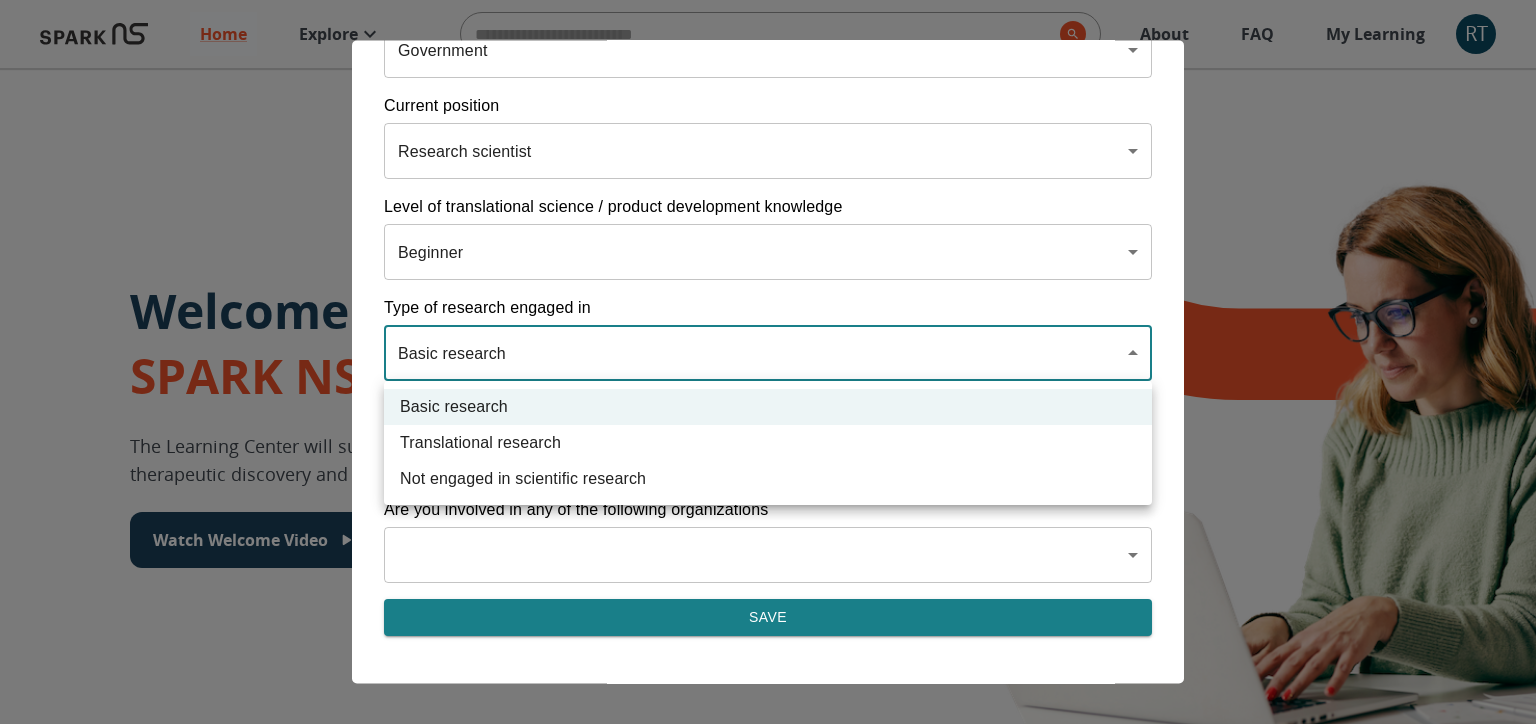 click on "Basic research" at bounding box center [768, 407] 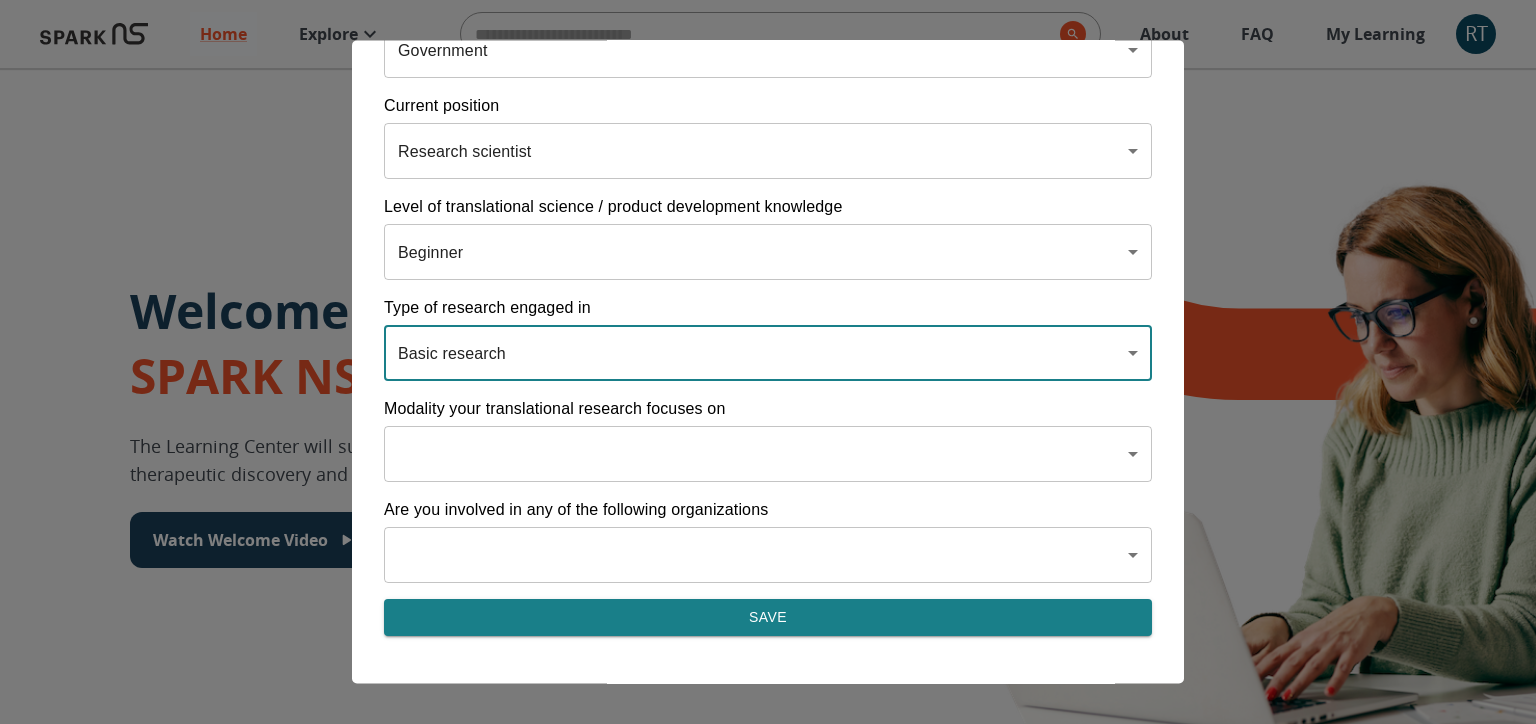 click on "Home Explore ​ About FAQ My Learning RT Welcome to the SPARK NS  Learning Center The Learning Center will support your journey in translational research, therapeutic discovery and development, and commercialization. Watch Welcome Video The Drug Discovery and Development Process The drug development process typically has three phases. Discover, Develop, Deliver. Click each tab to learn more. Discover Develop Deliver Discover The Discover section covers foundational knowledge in drug discovery and
development, from identifying unmet medical need and understanding the disease to defining essential
product characteristics, therapeutic discovery, and optimization. You will also find information
supporting strategic planning, the basics of the market, and technology transfer as well as regulatory
and intellectual property considerations. Watch Video Your Learning, Your Way Courses Go to Courses Courses Go to Courses Modules Go to Modules Videos Go to Videos Contact Privacy Terms" at bounding box center [768, 1395] 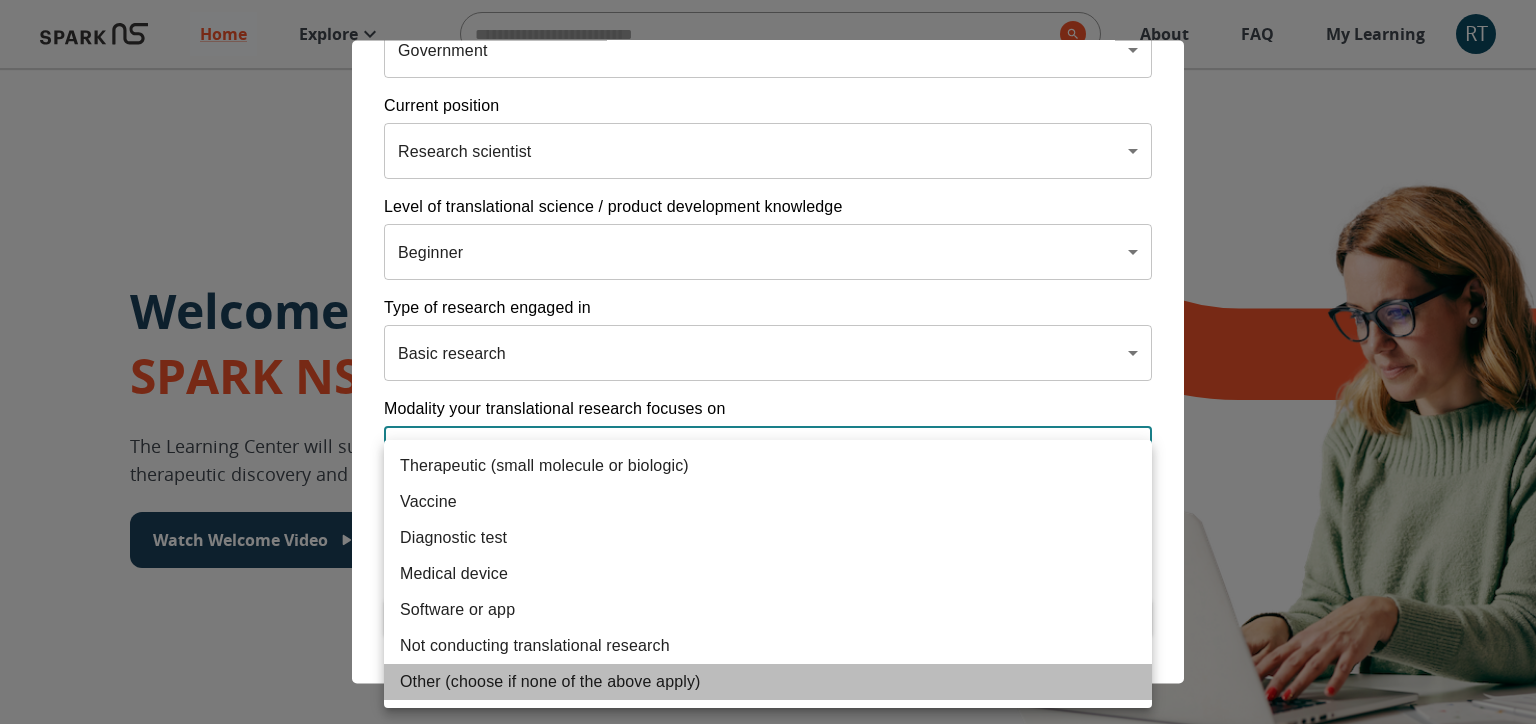 click on "Other (choose if none of the above apply)" at bounding box center (768, 682) 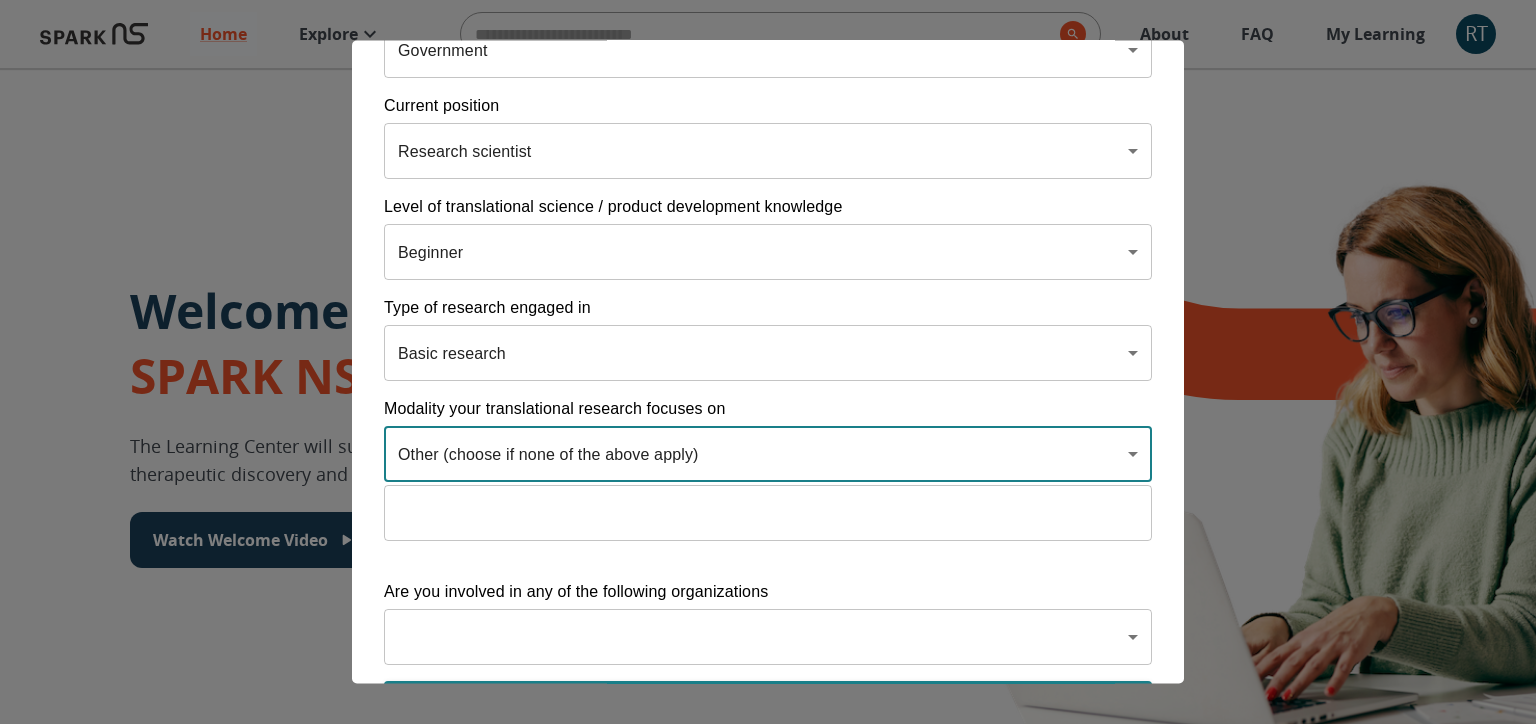click at bounding box center (768, 513) 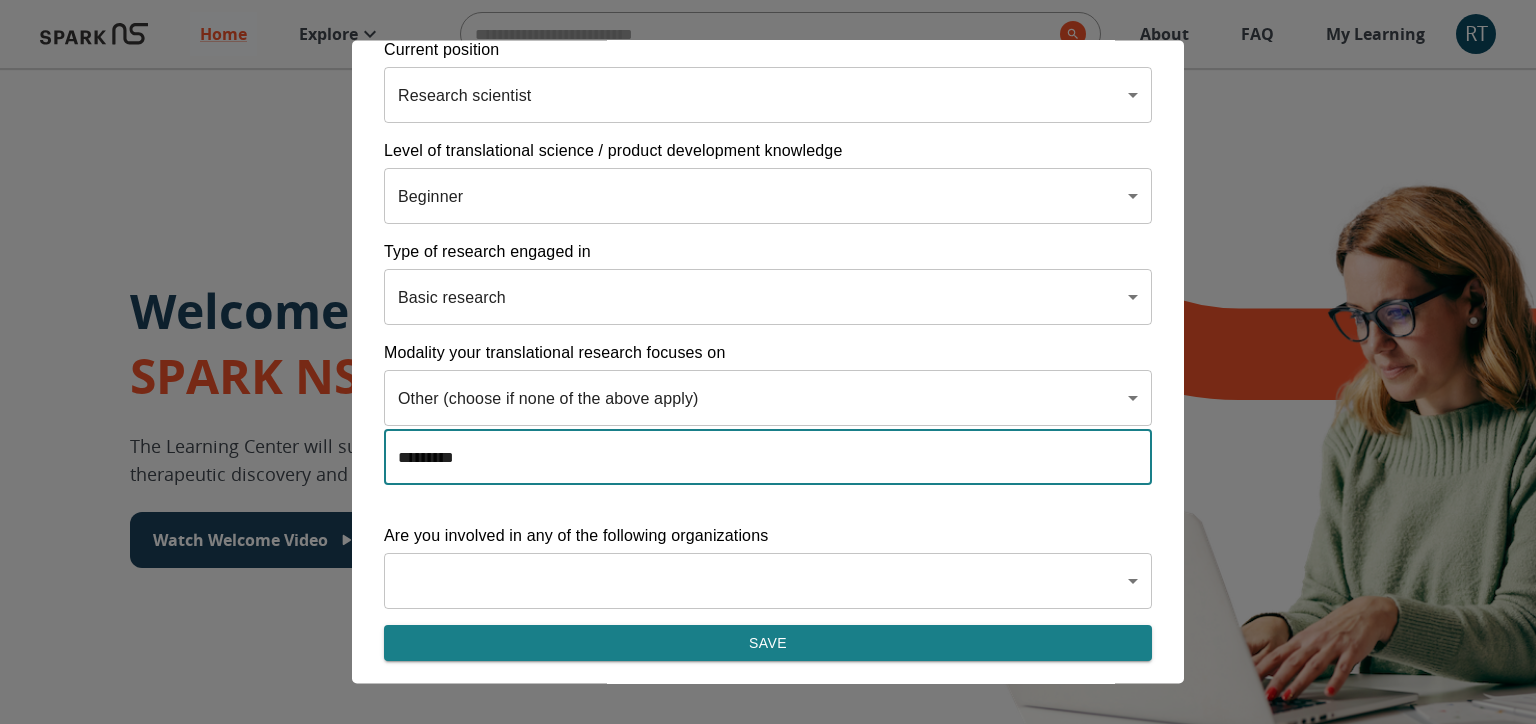 scroll, scrollTop: 350, scrollLeft: 0, axis: vertical 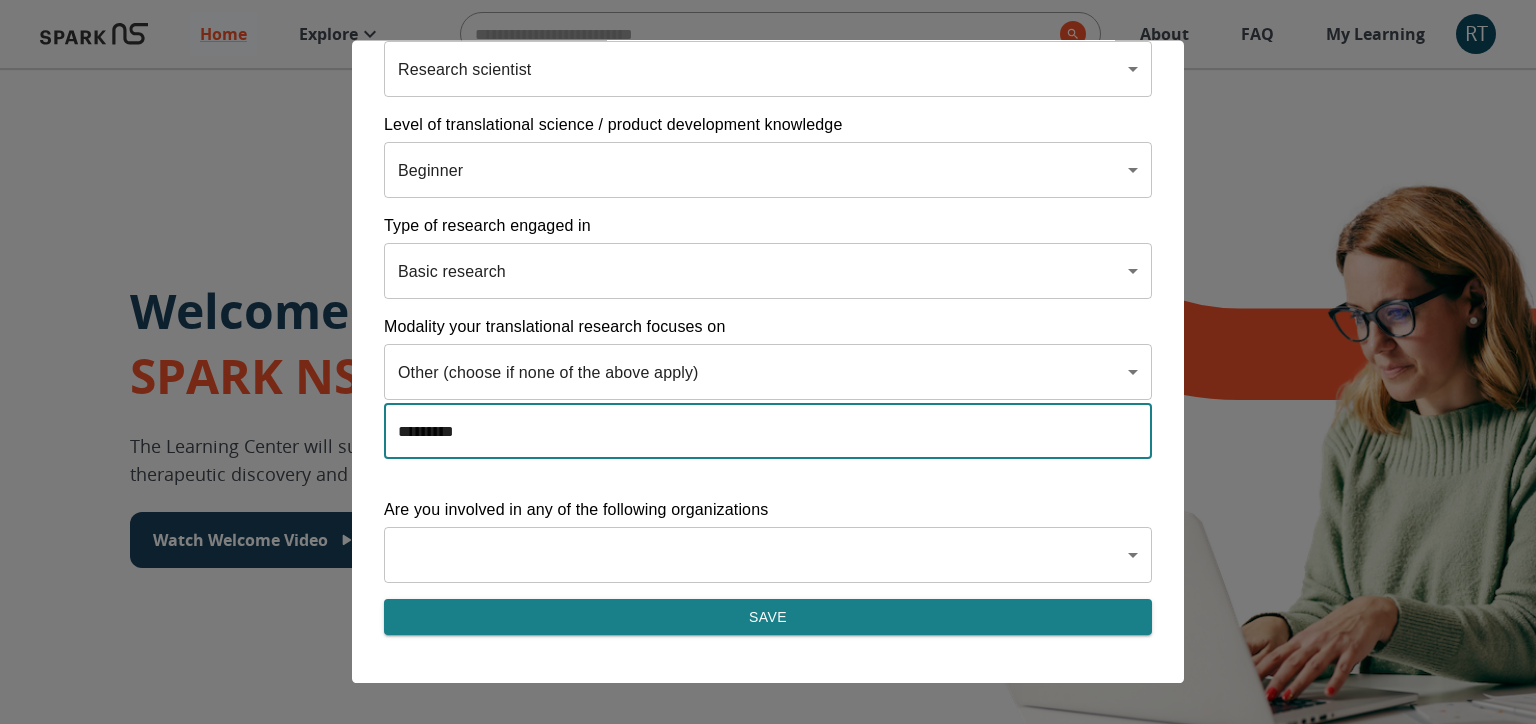 type on "*********" 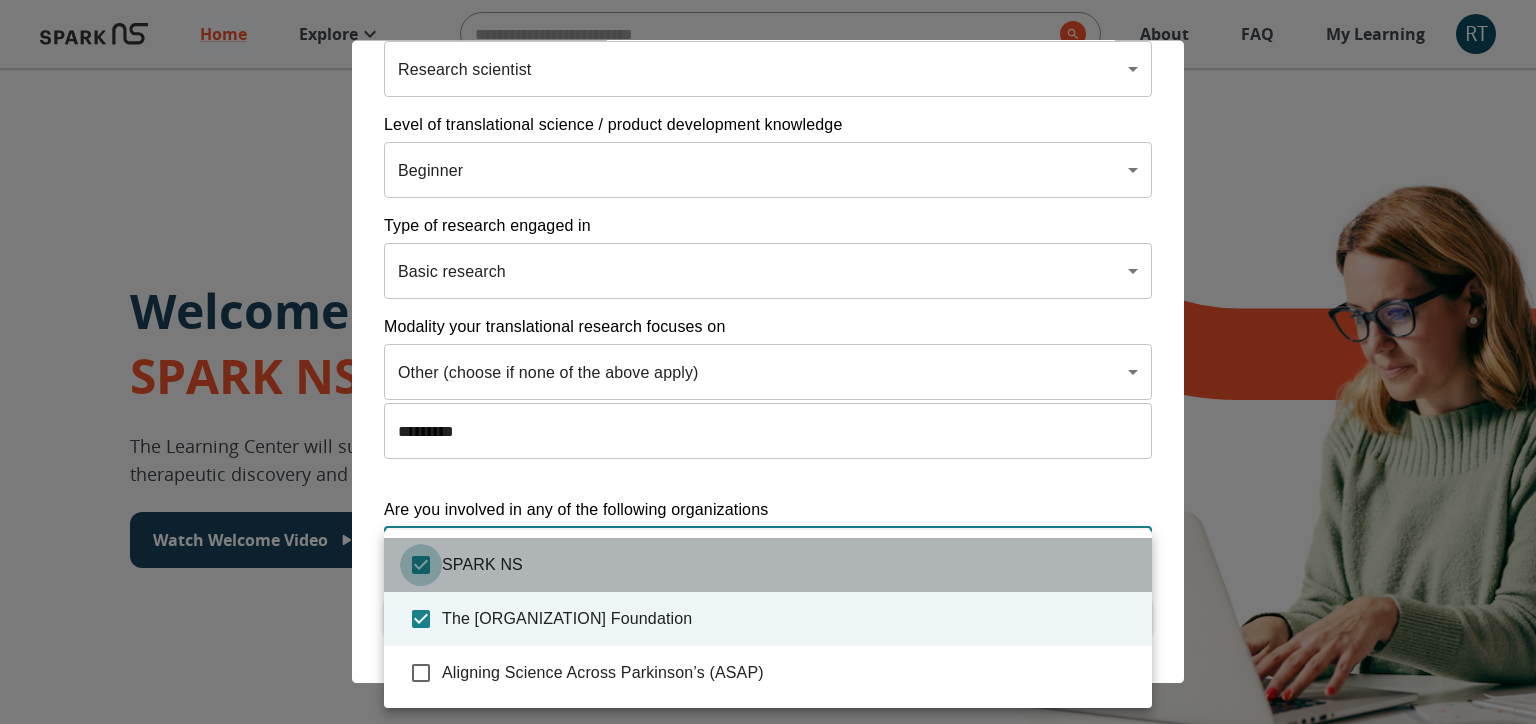 type on "**********" 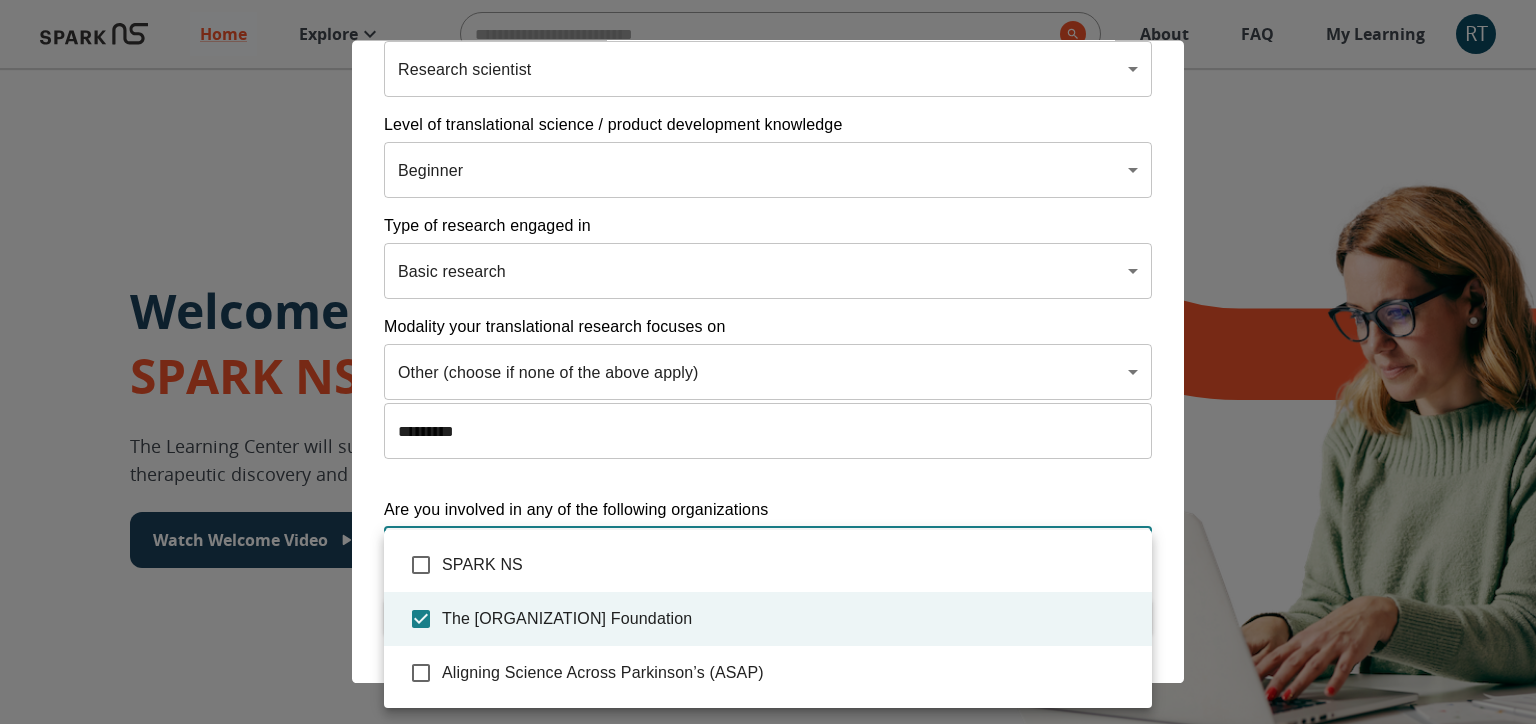 click at bounding box center [768, 362] 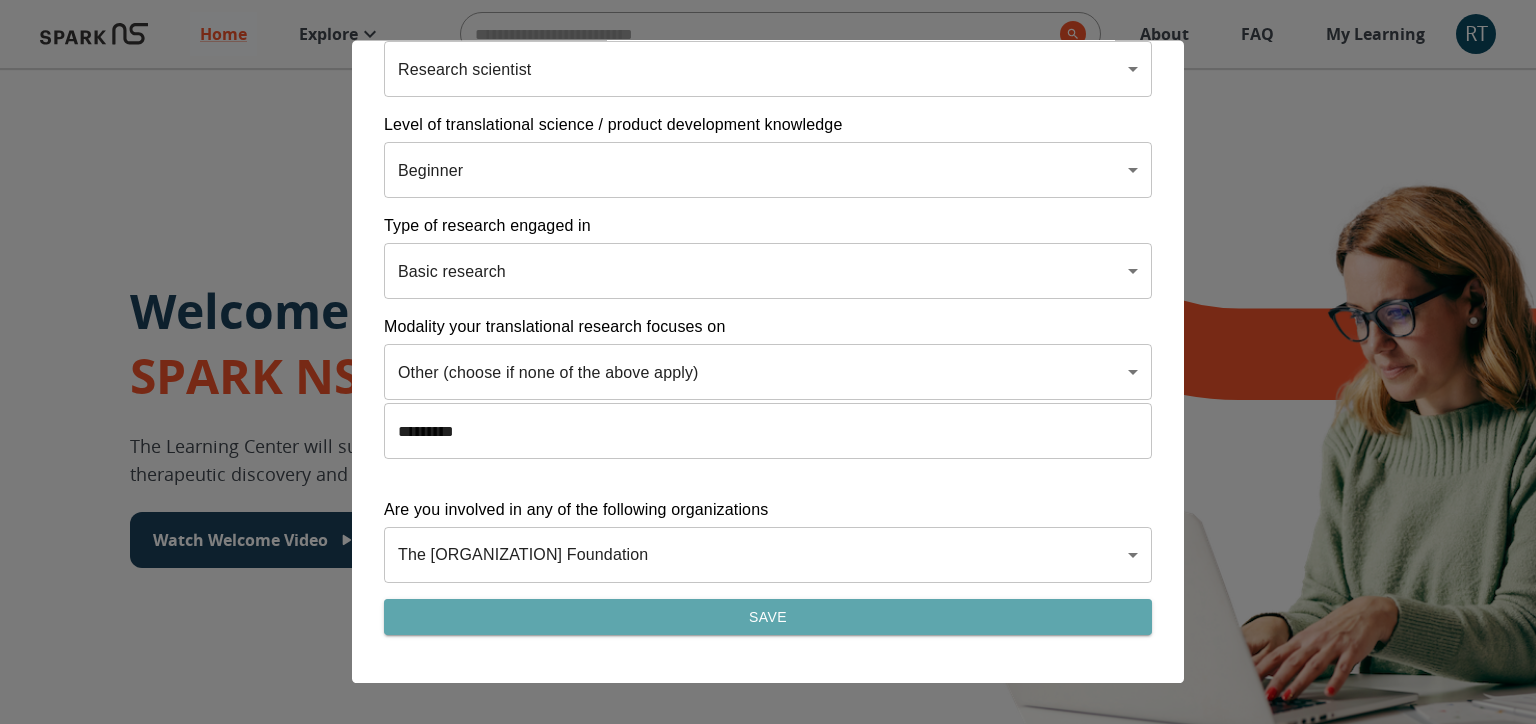 click on "Save" at bounding box center (768, 617) 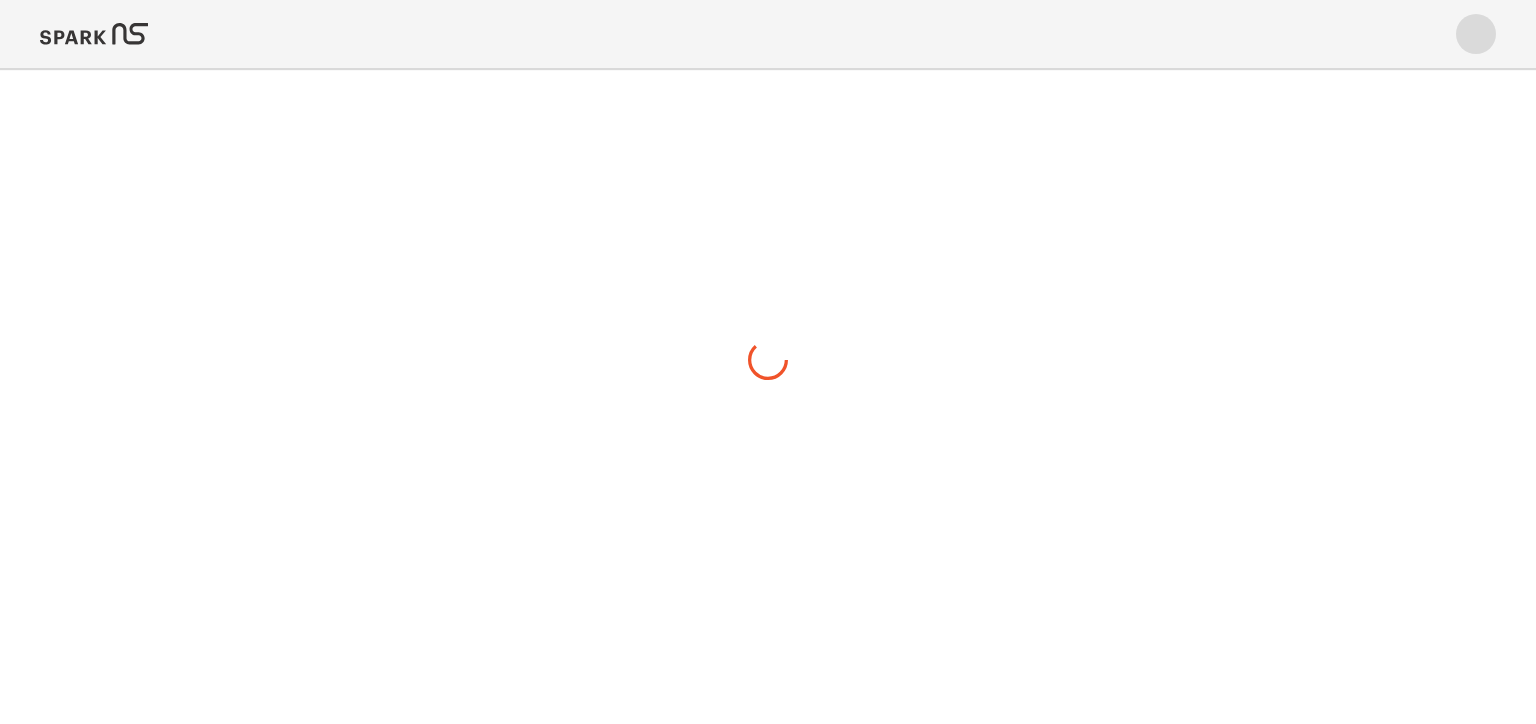 scroll, scrollTop: 0, scrollLeft: 0, axis: both 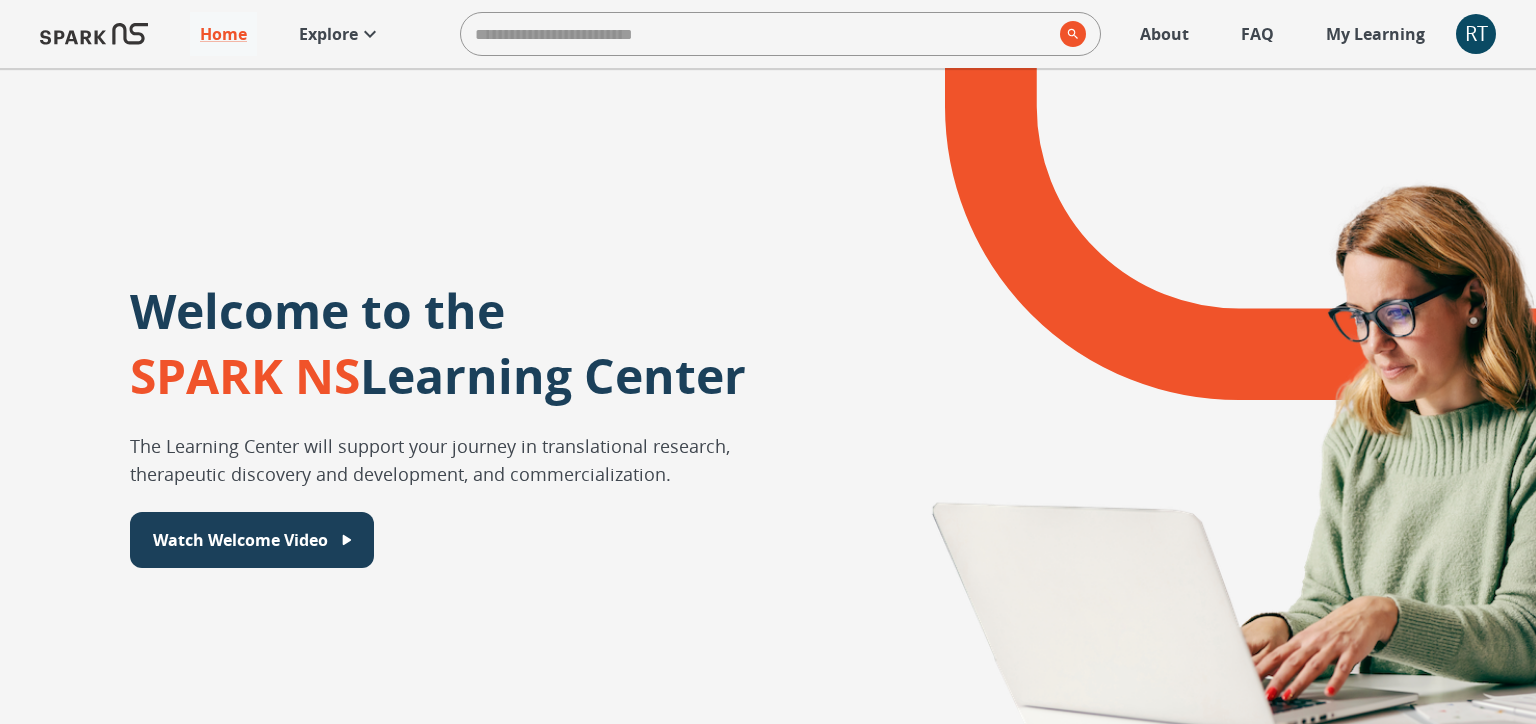 click on "Watch Welcome Video" at bounding box center [240, 540] 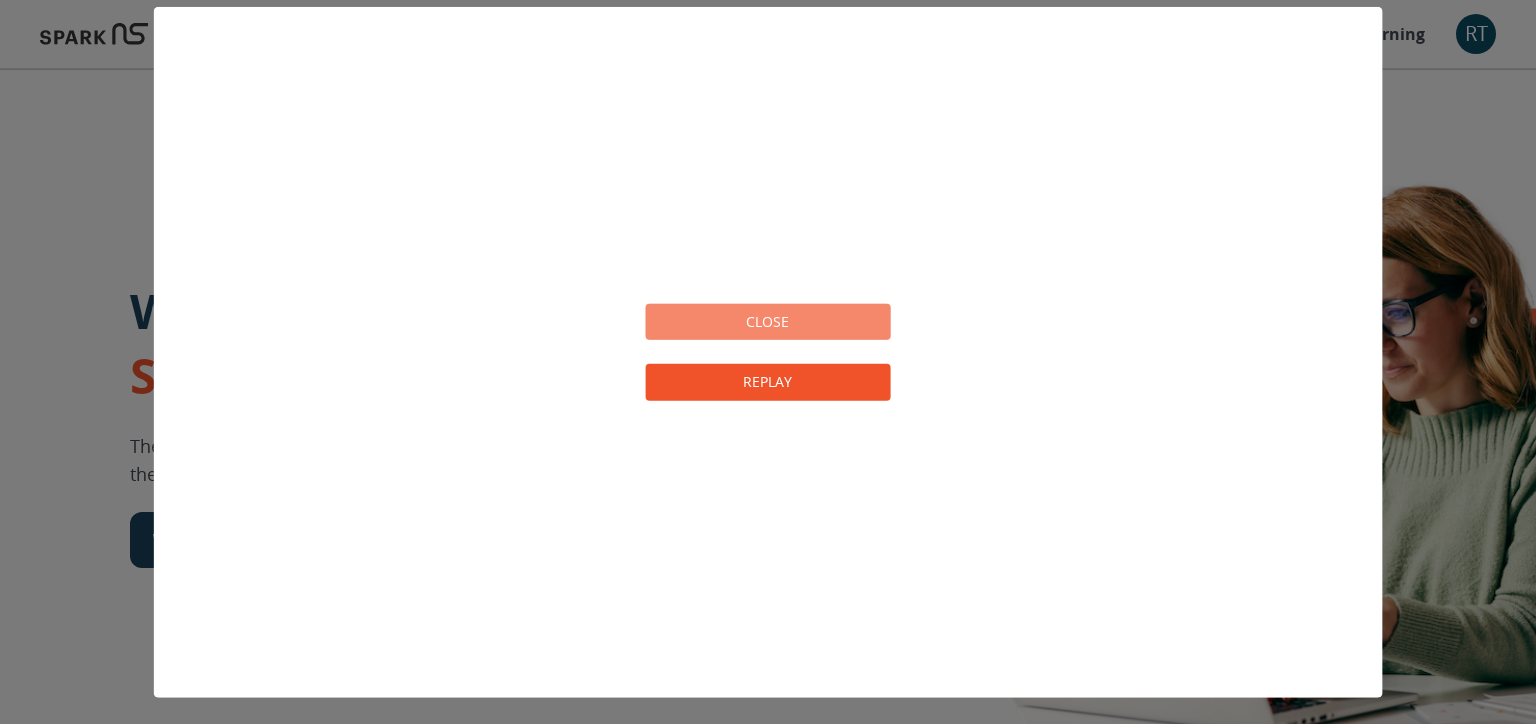 click on "CLOSE" at bounding box center (768, 322) 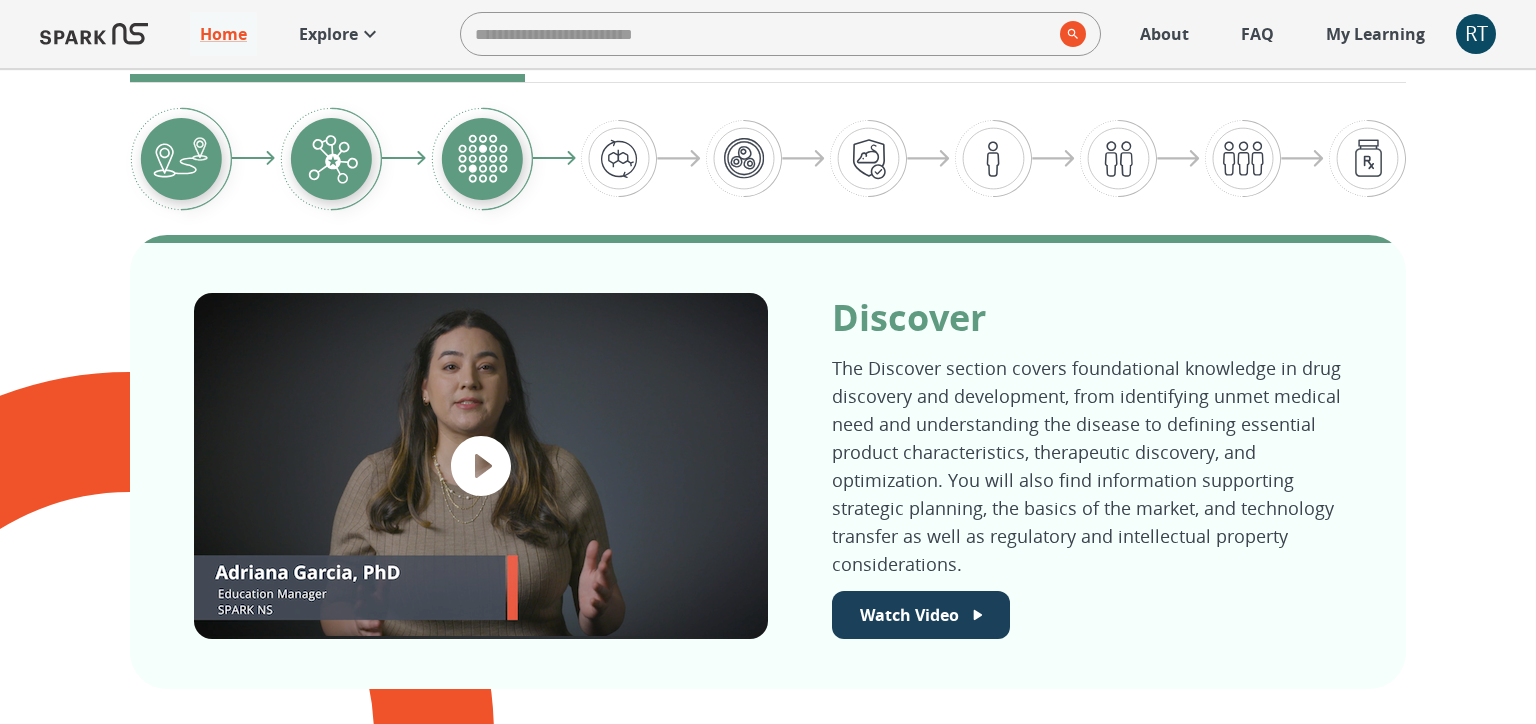 scroll, scrollTop: 950, scrollLeft: 0, axis: vertical 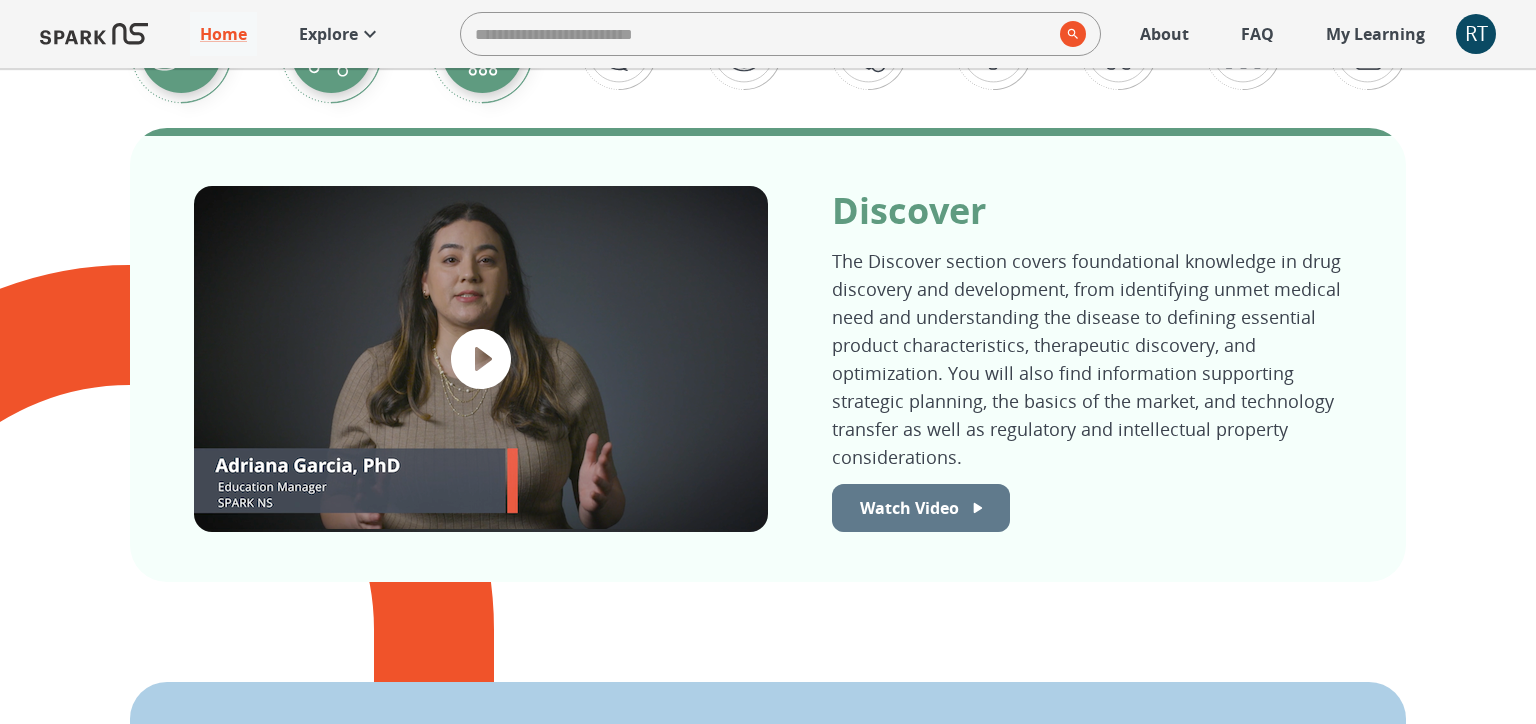 click on "Watch Video" at bounding box center (909, 508) 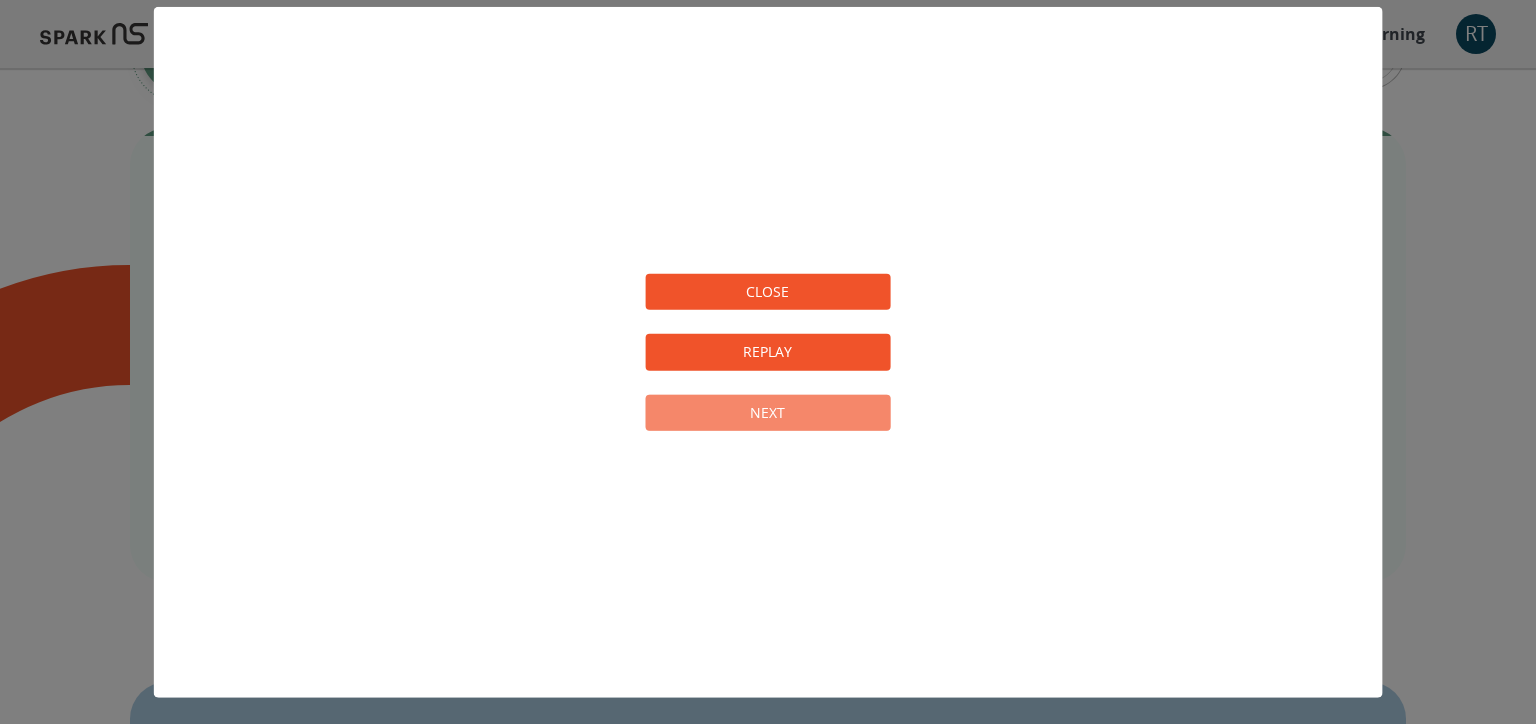 click on "NEXT" at bounding box center [768, 412] 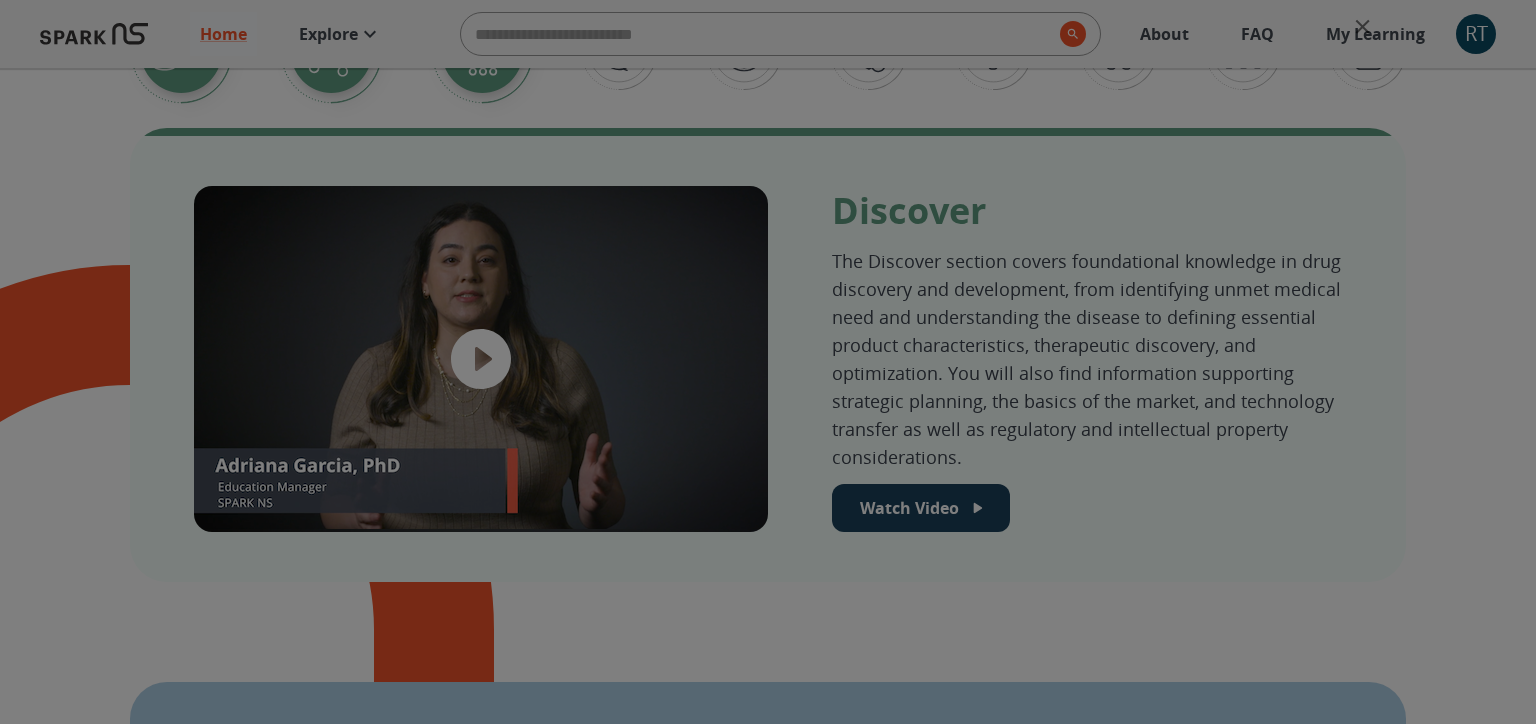 click at bounding box center [768, 362] 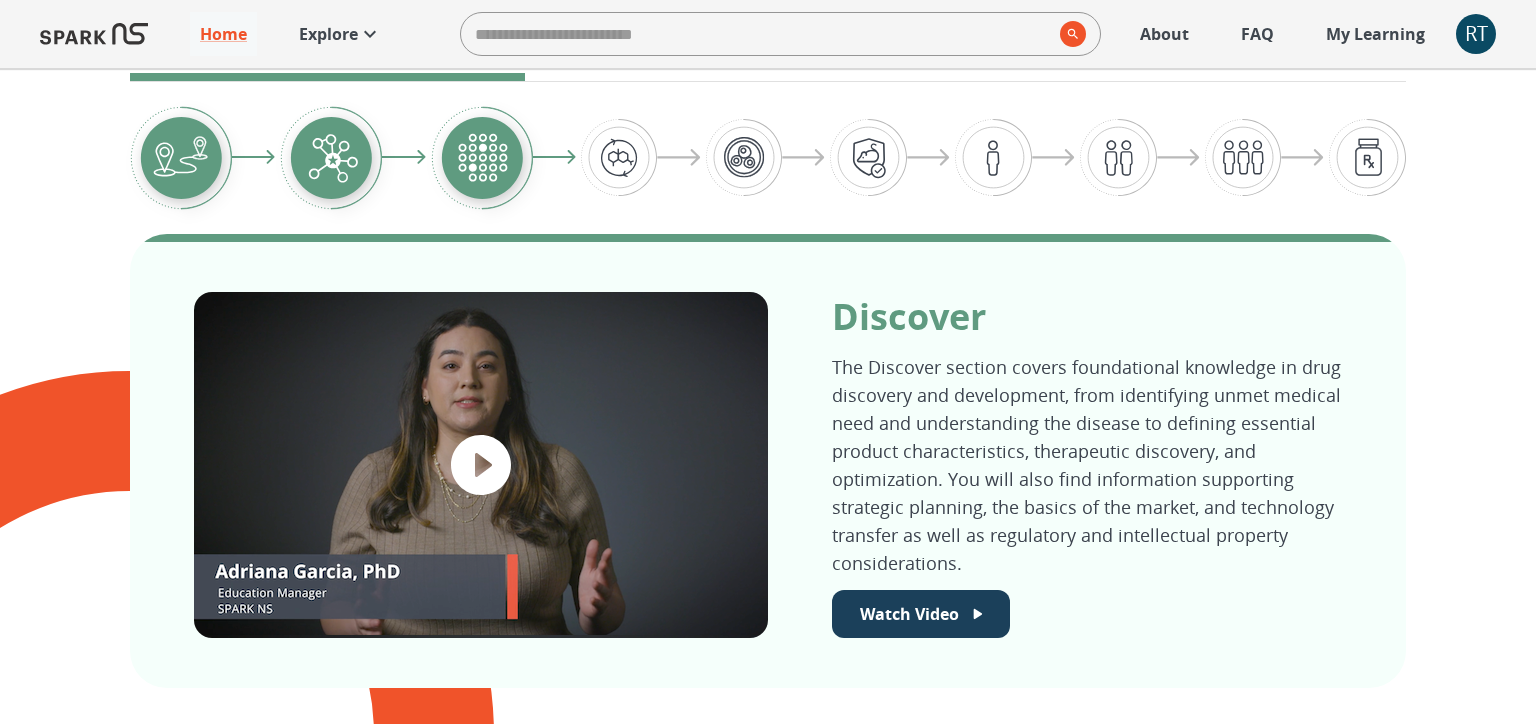 scroll, scrollTop: 844, scrollLeft: 0, axis: vertical 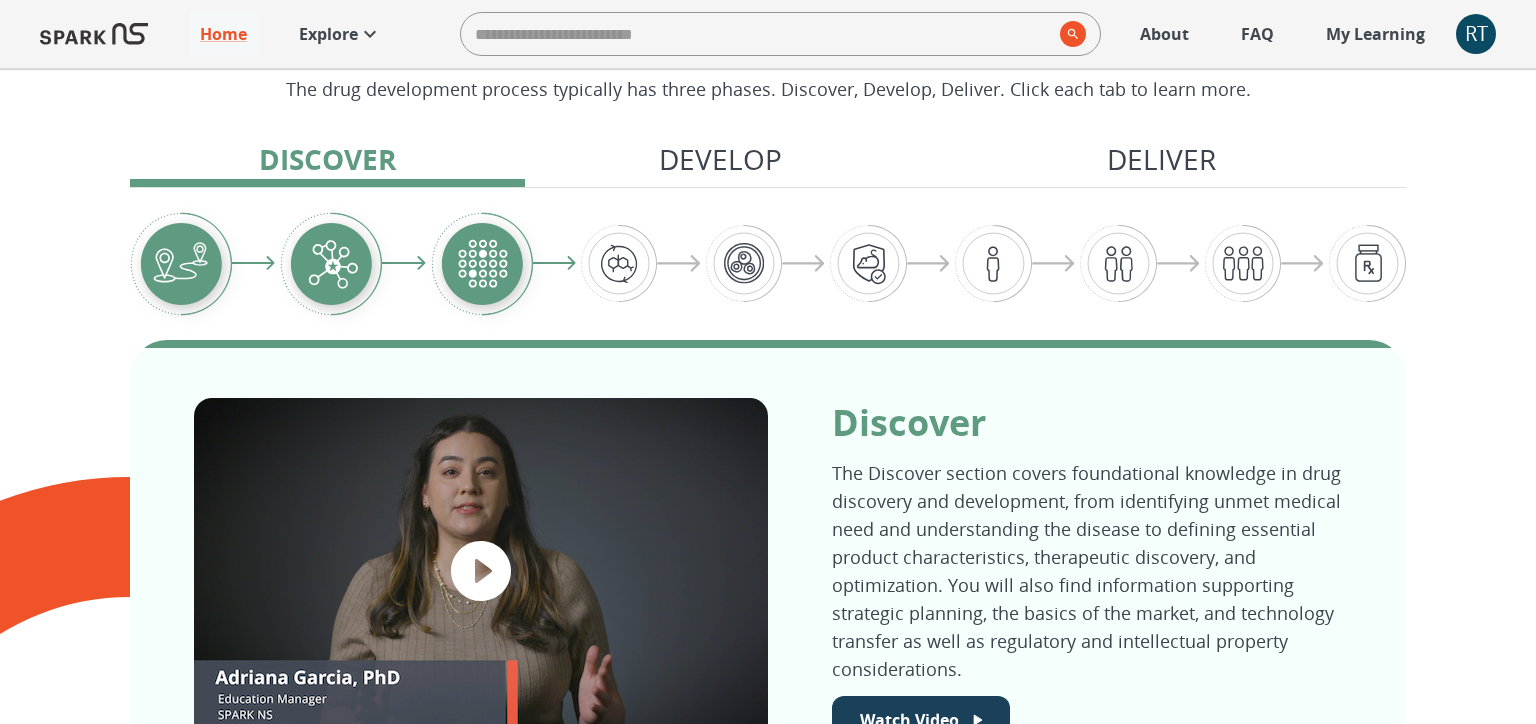 click at bounding box center [331, 264] 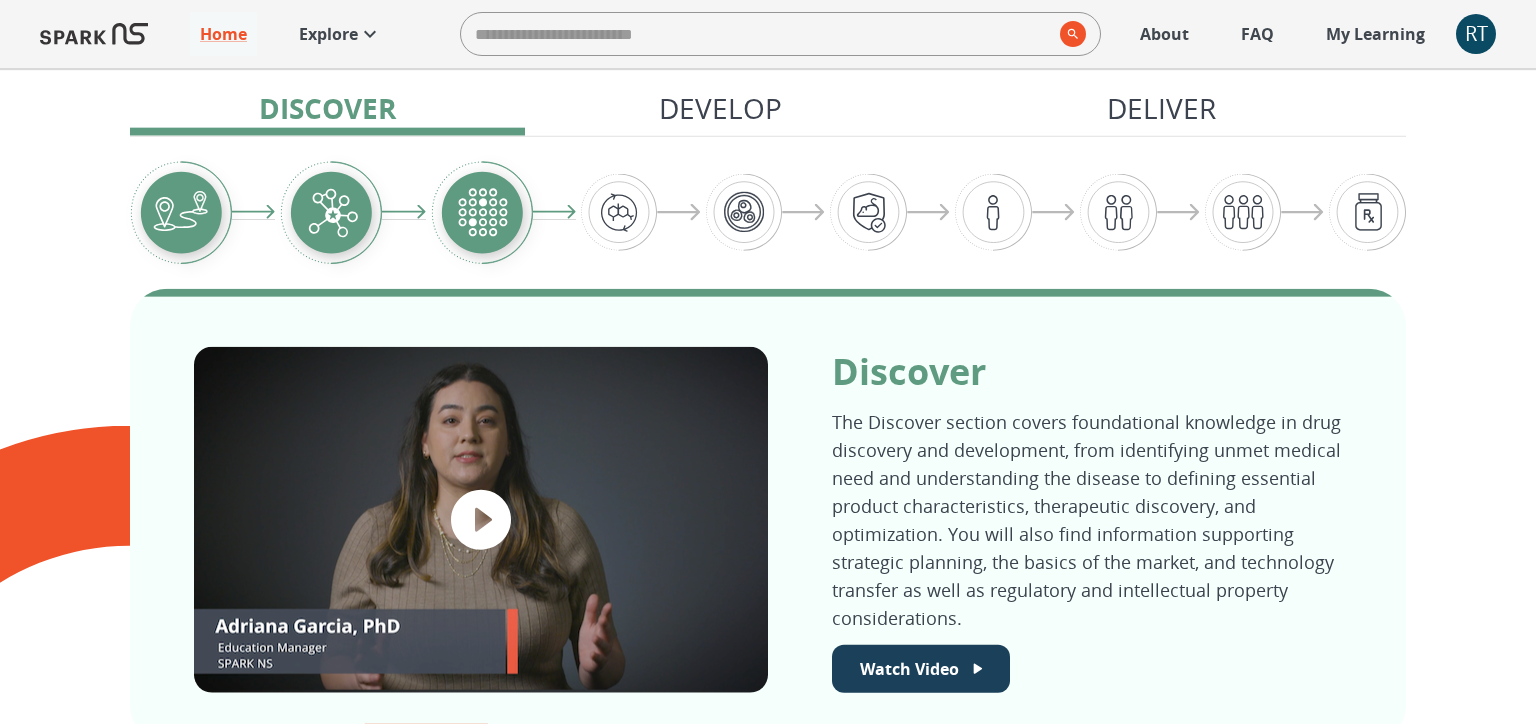 scroll, scrollTop: 844, scrollLeft: 0, axis: vertical 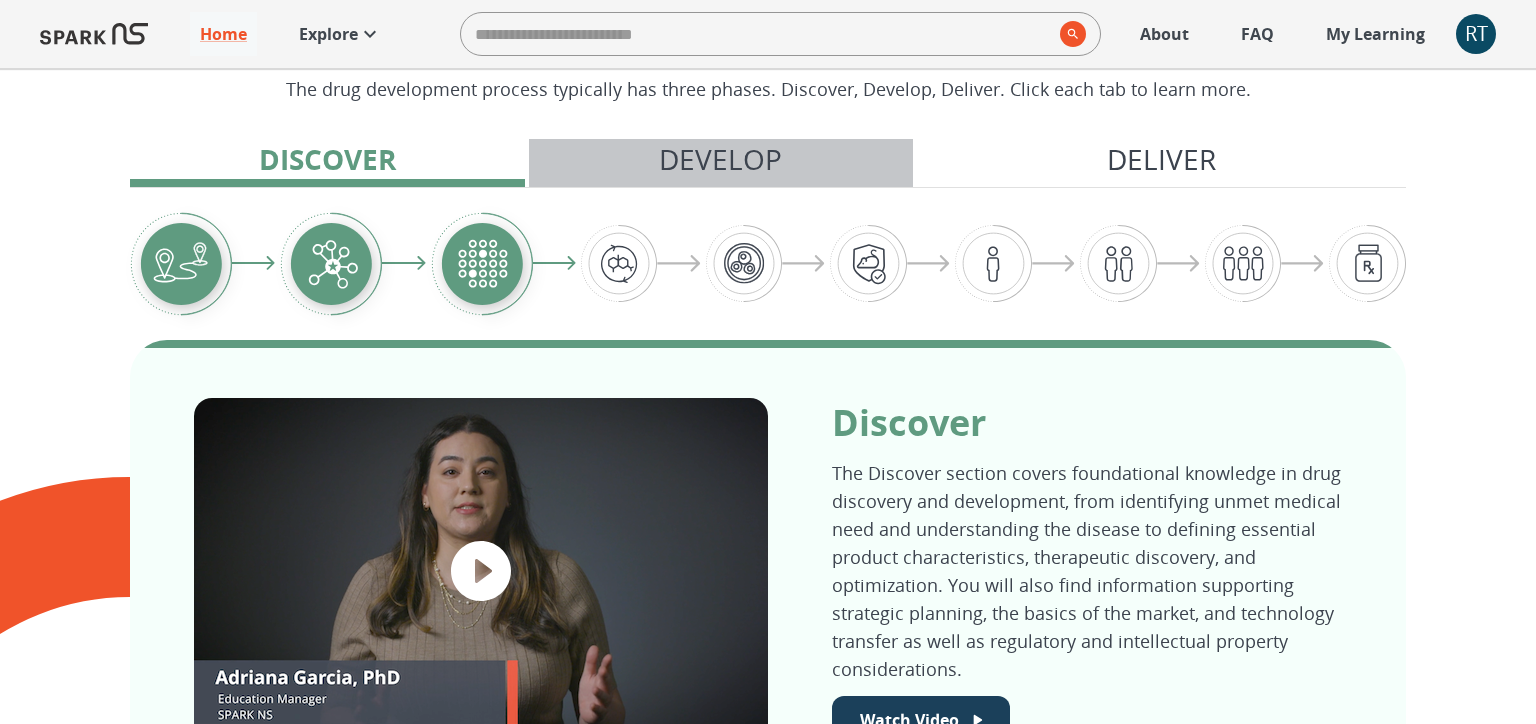click on "Develop" at bounding box center [720, 159] 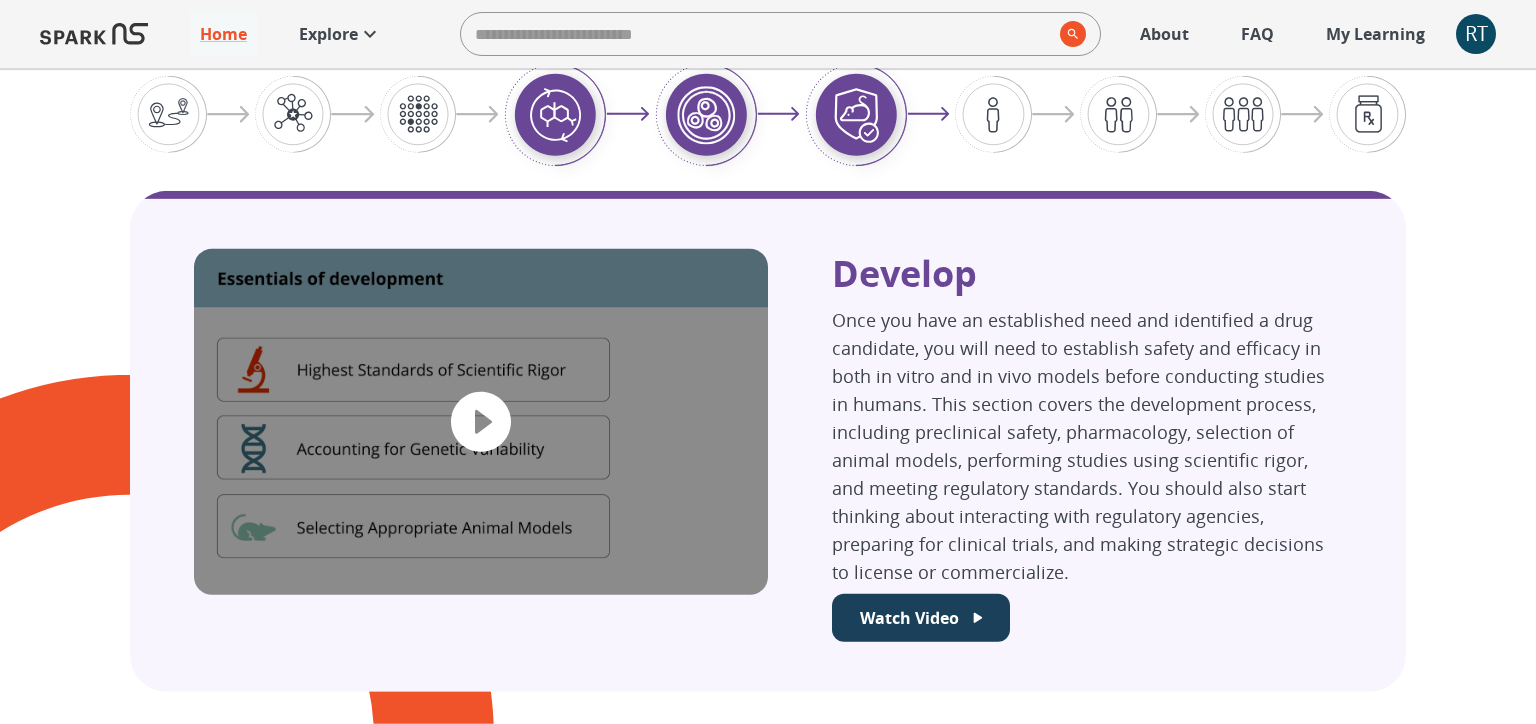 scroll, scrollTop: 950, scrollLeft: 0, axis: vertical 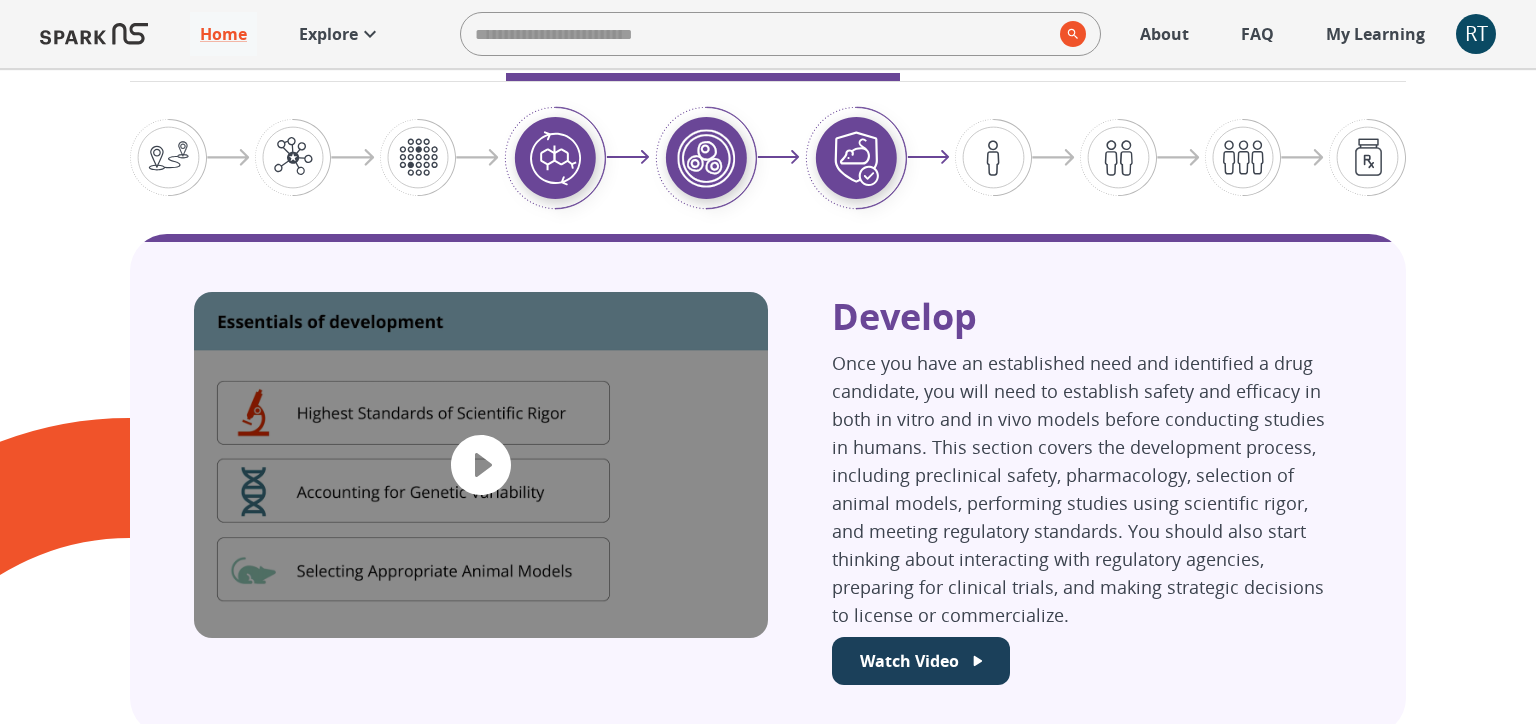 click at bounding box center (293, 157) 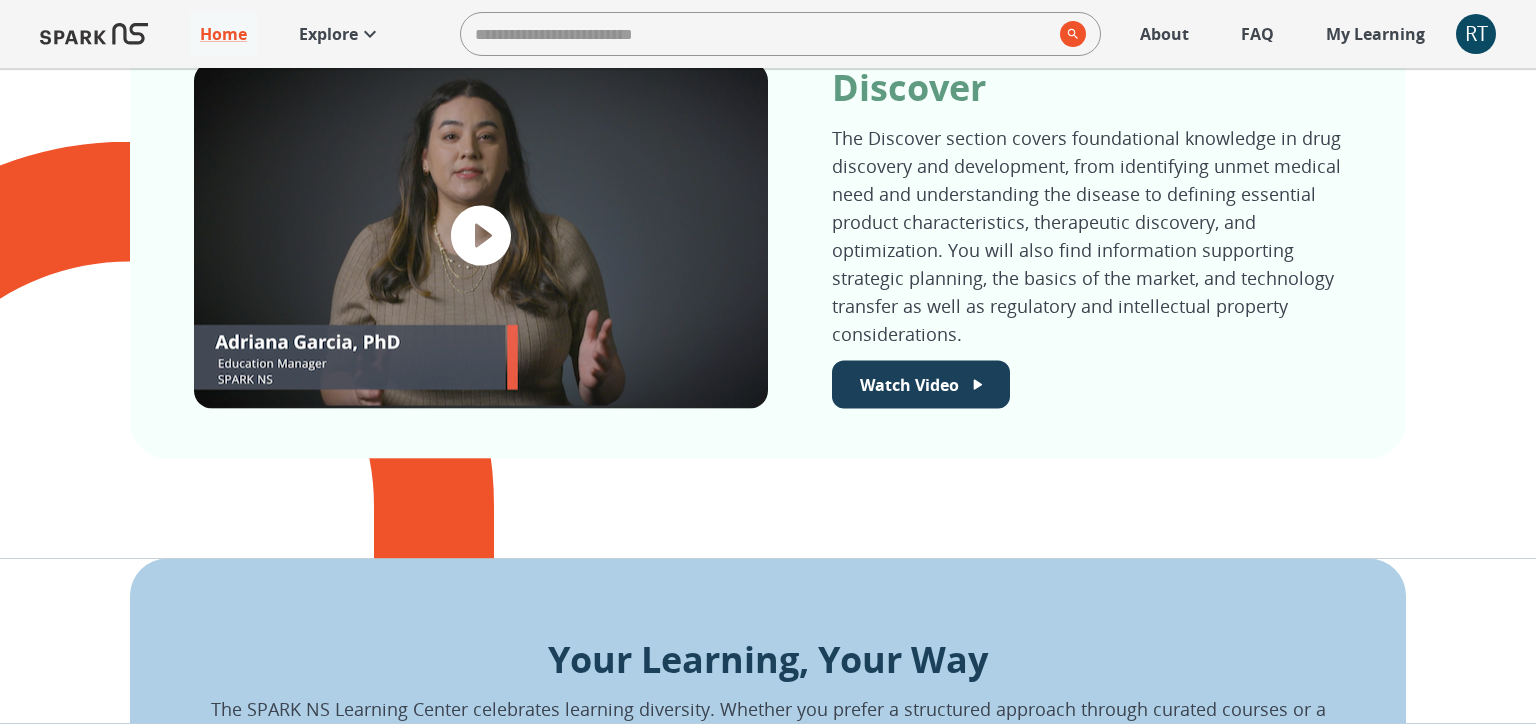 scroll, scrollTop: 1056, scrollLeft: 0, axis: vertical 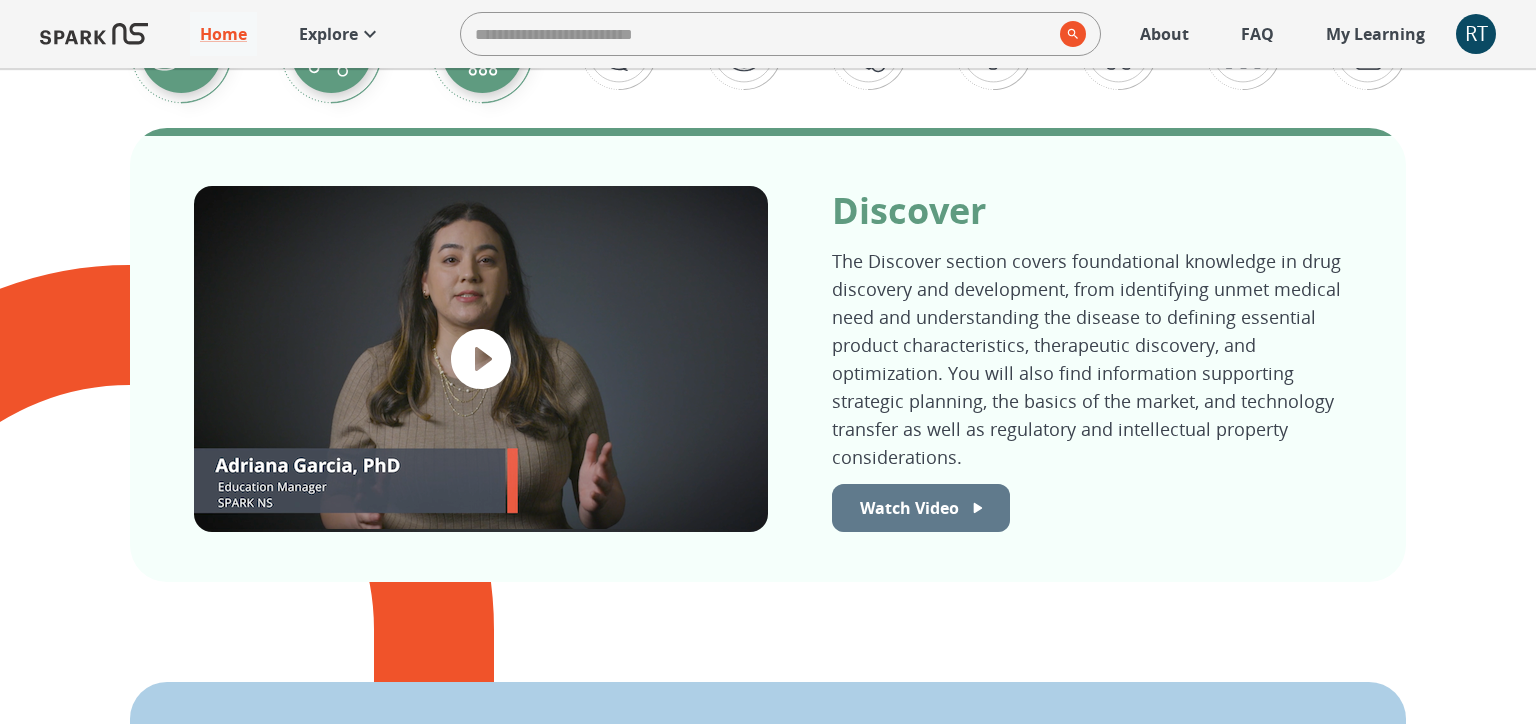 click on "Watch Video" at bounding box center (909, 508) 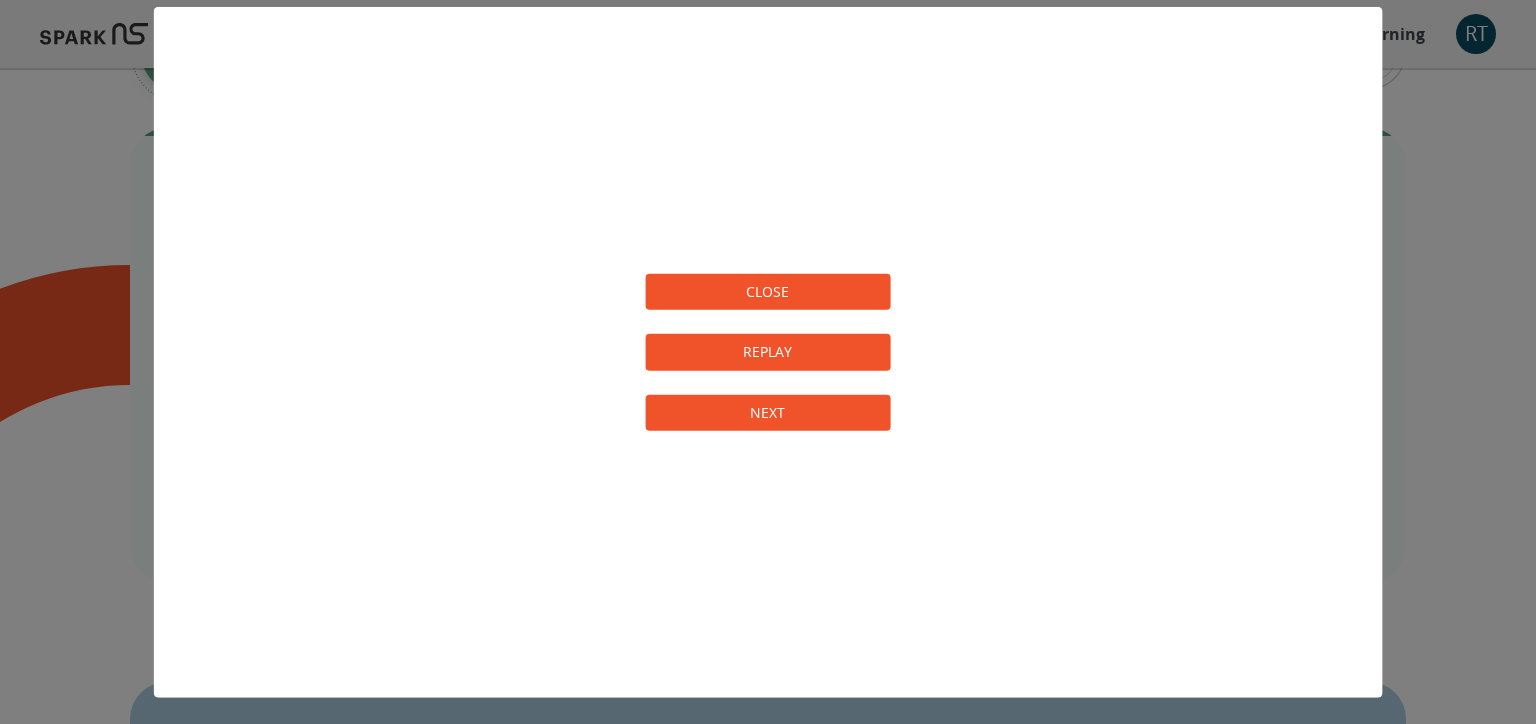 click on "CLOSE" at bounding box center (768, 291) 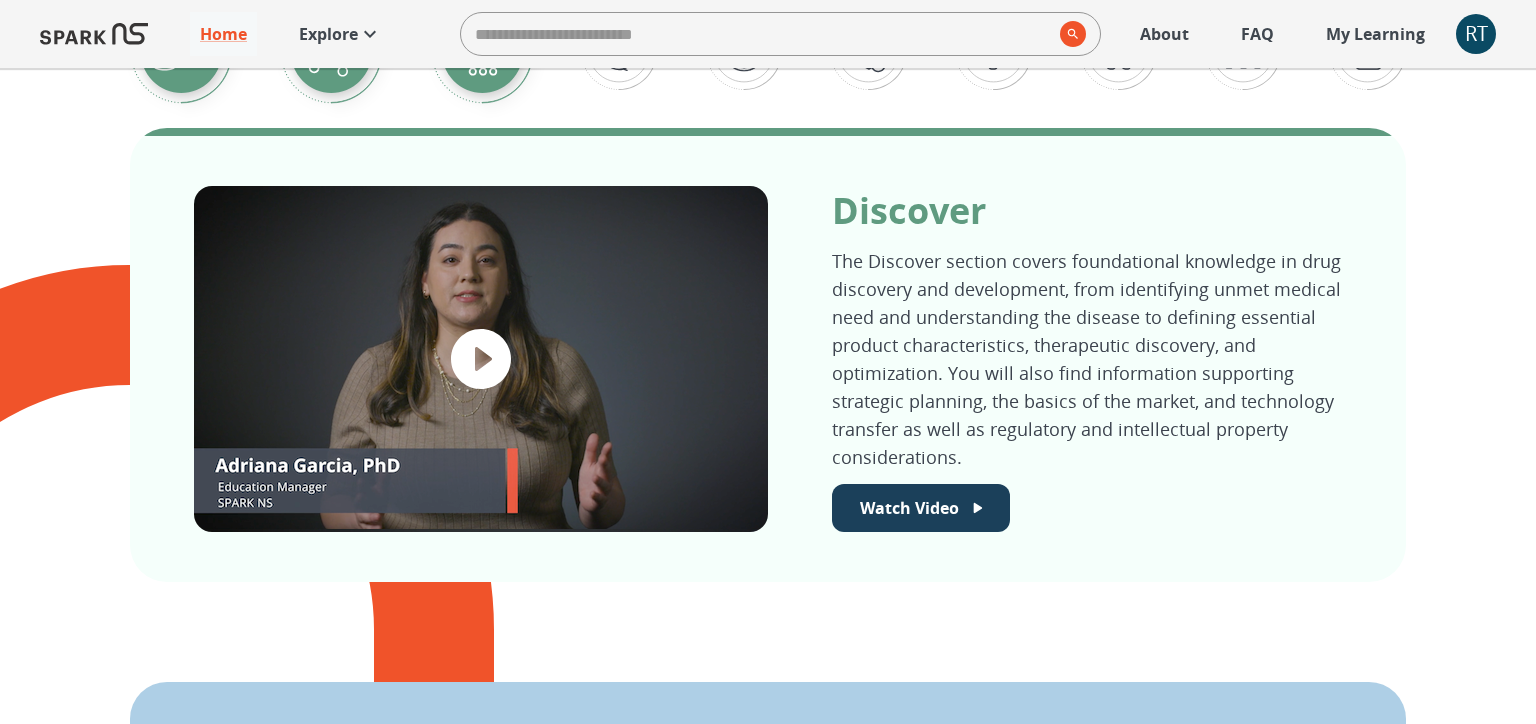 scroll, scrollTop: 739, scrollLeft: 0, axis: vertical 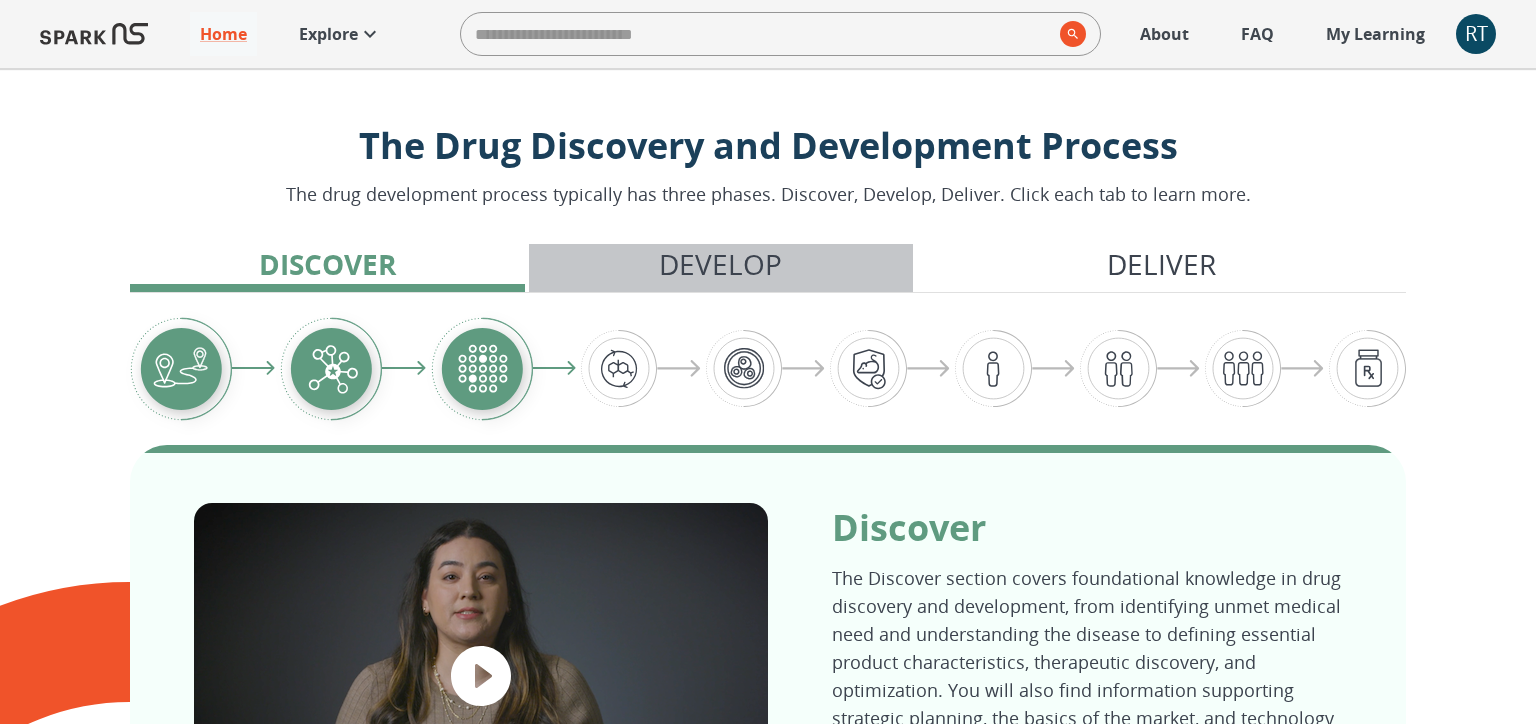 click on "Develop" at bounding box center [720, 264] 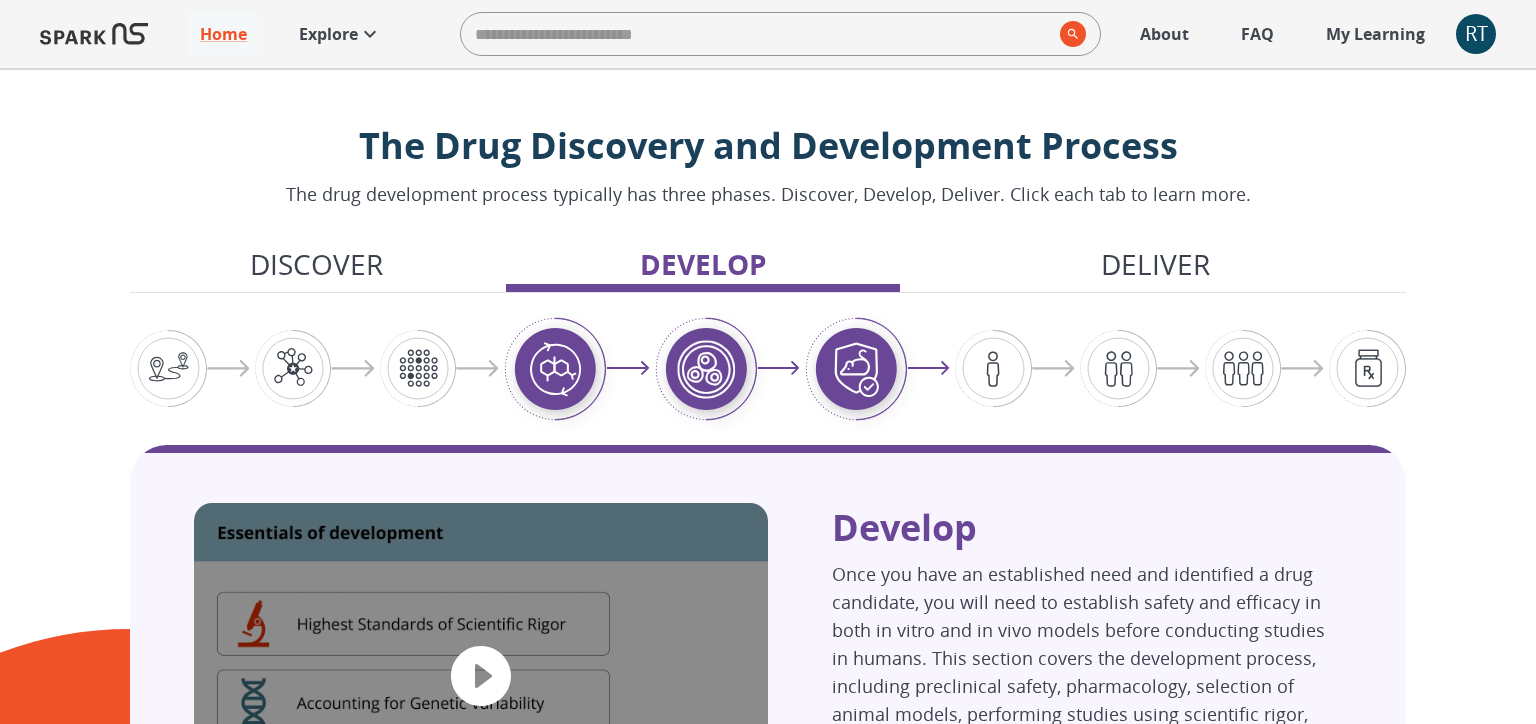 click 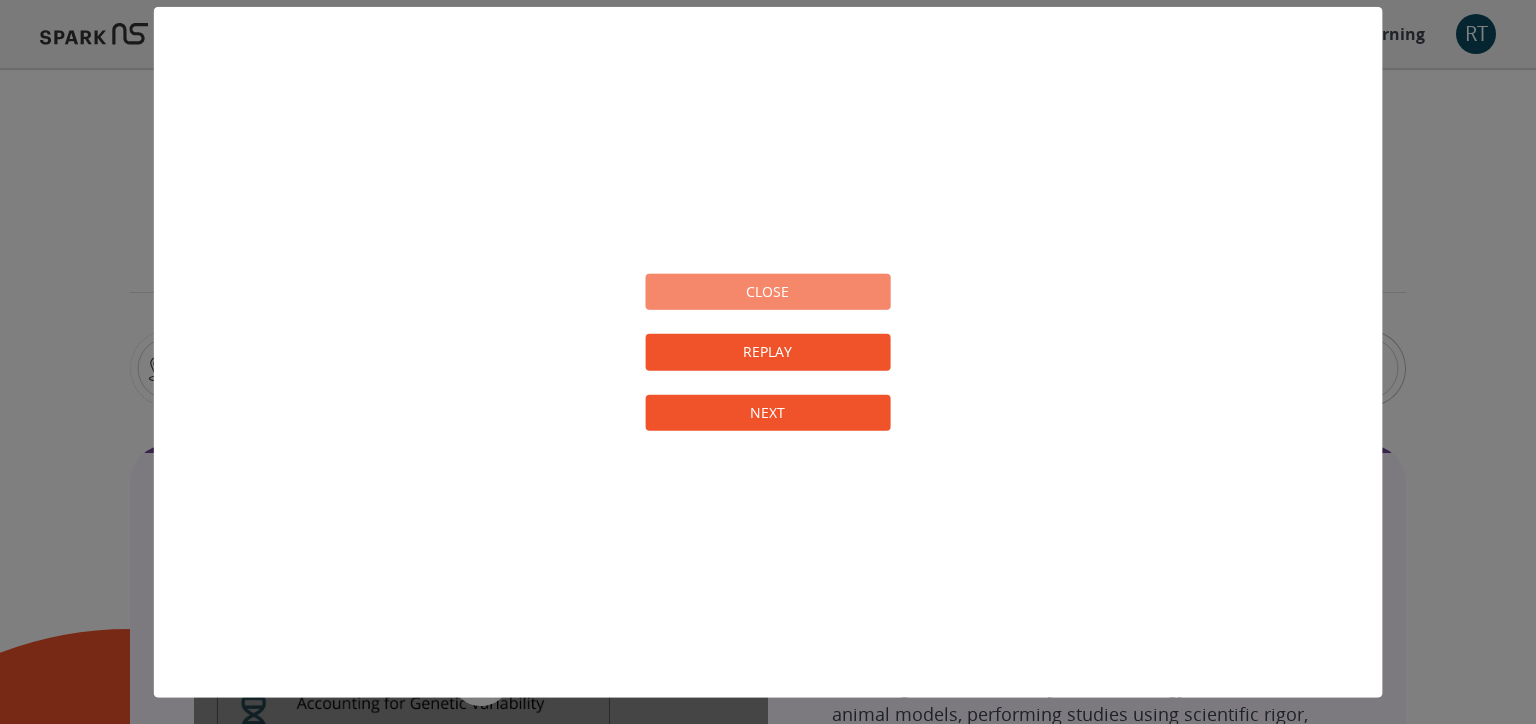 click on "CLOSE" at bounding box center (768, 291) 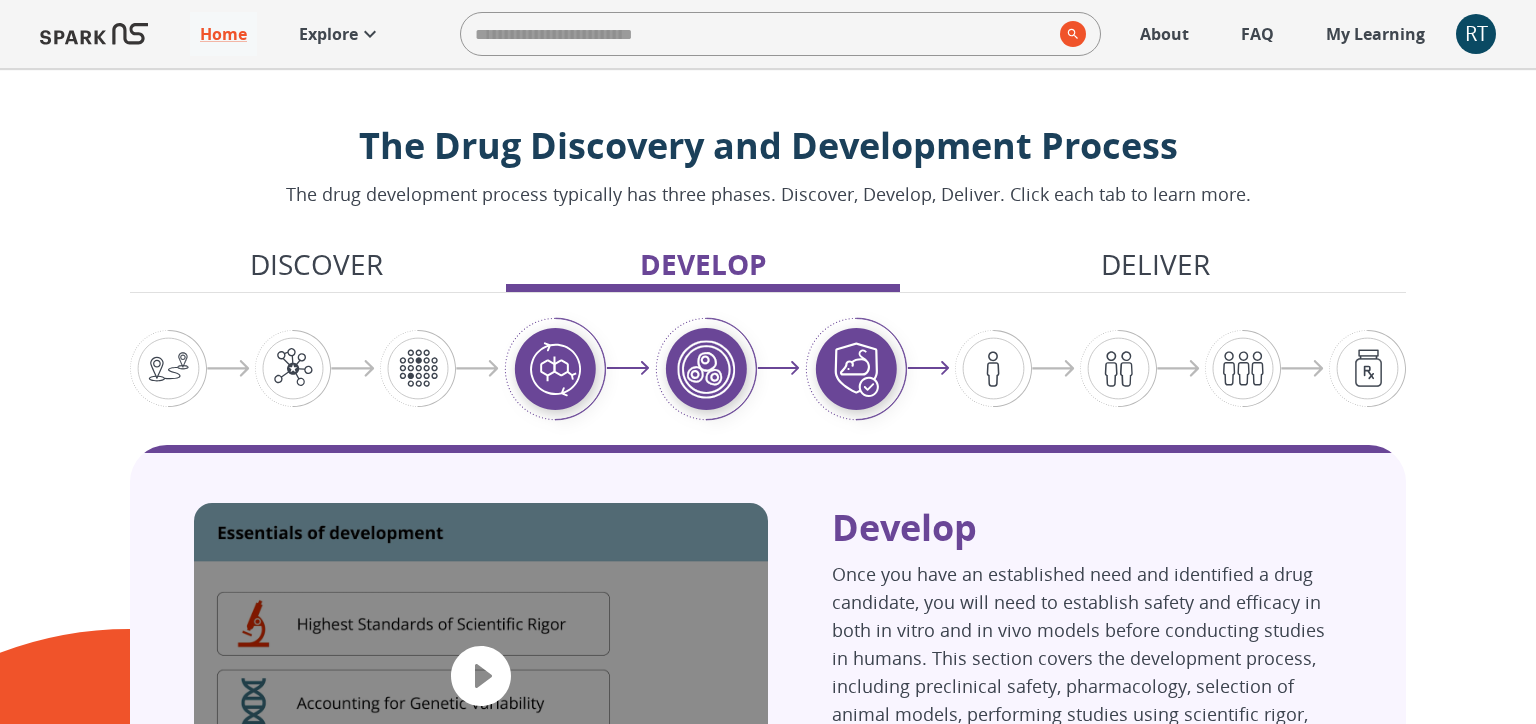 click at bounding box center [768, 369] 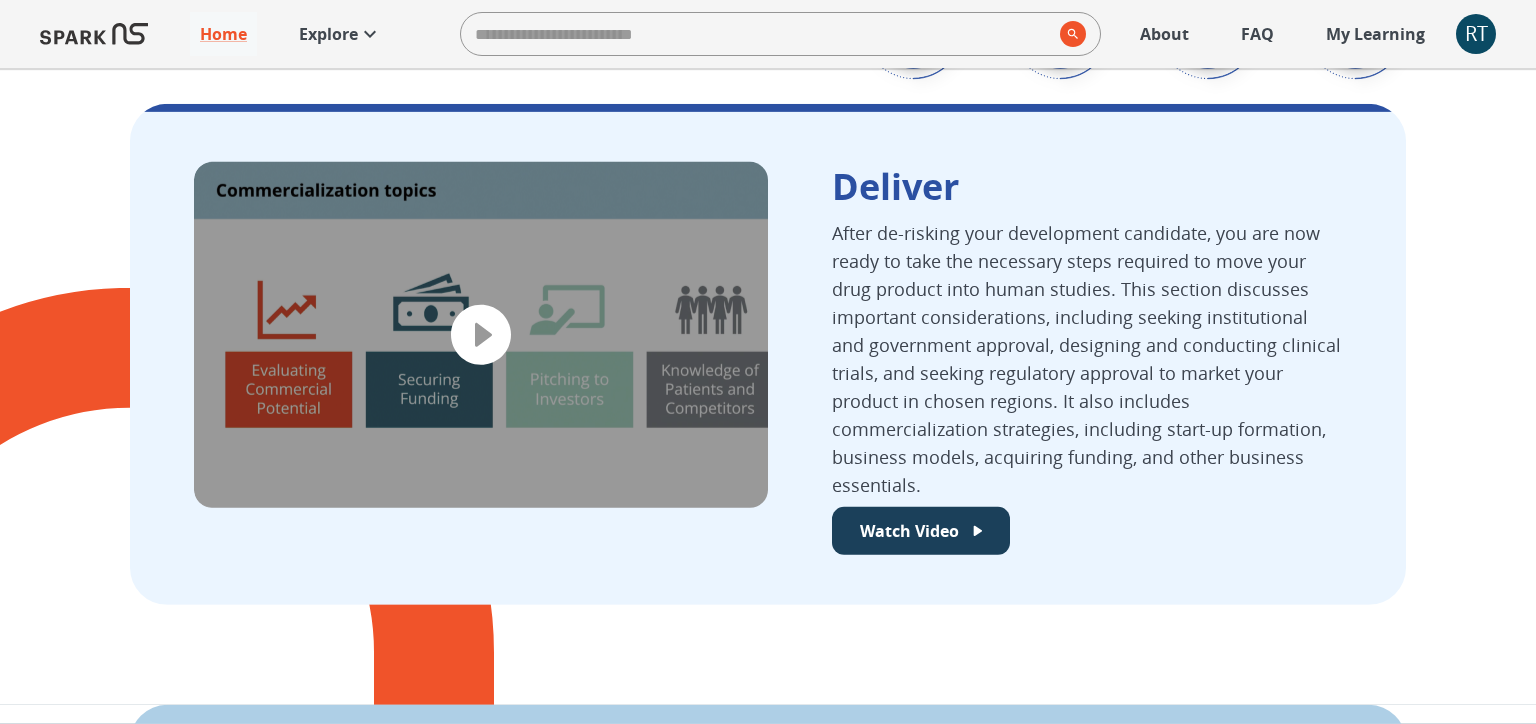 scroll, scrollTop: 1161, scrollLeft: 0, axis: vertical 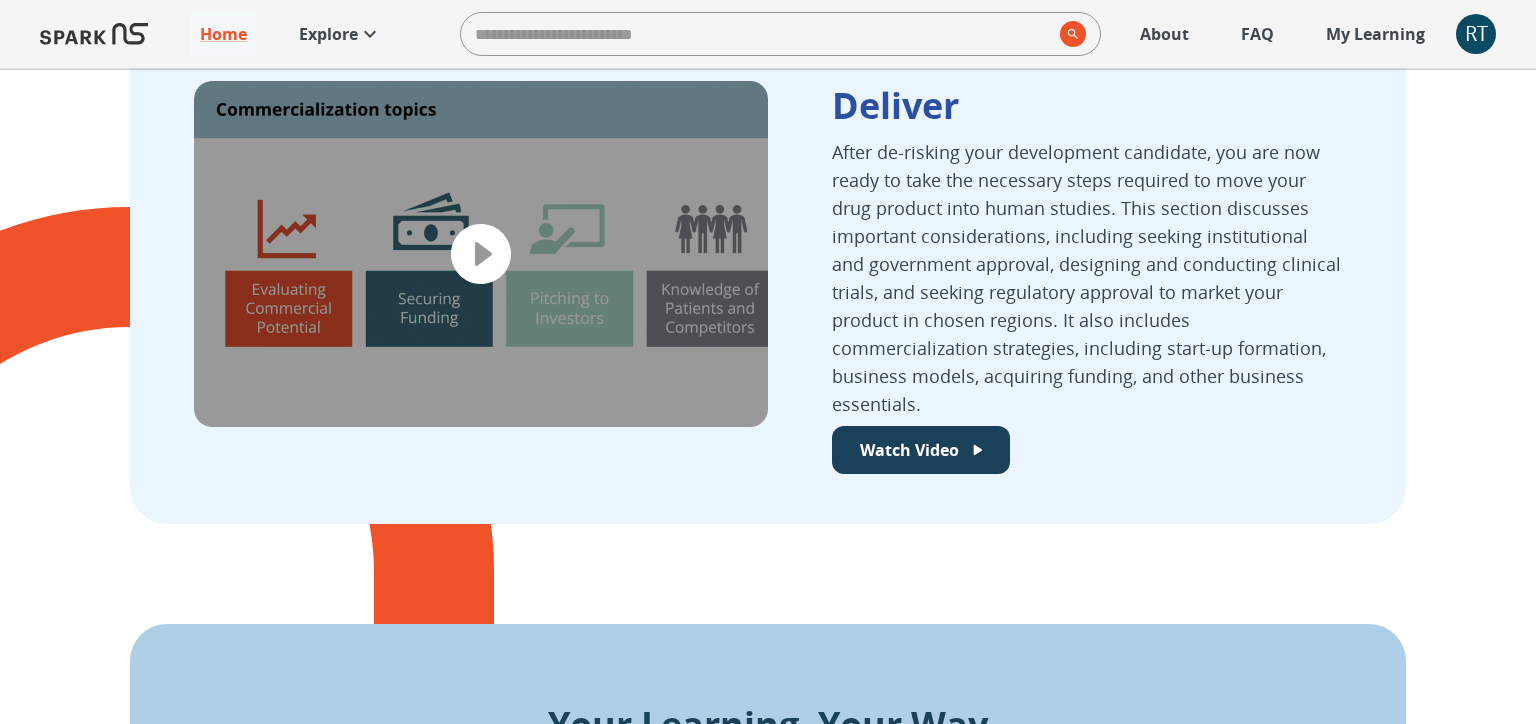 click on "Watch Video" at bounding box center (909, 450) 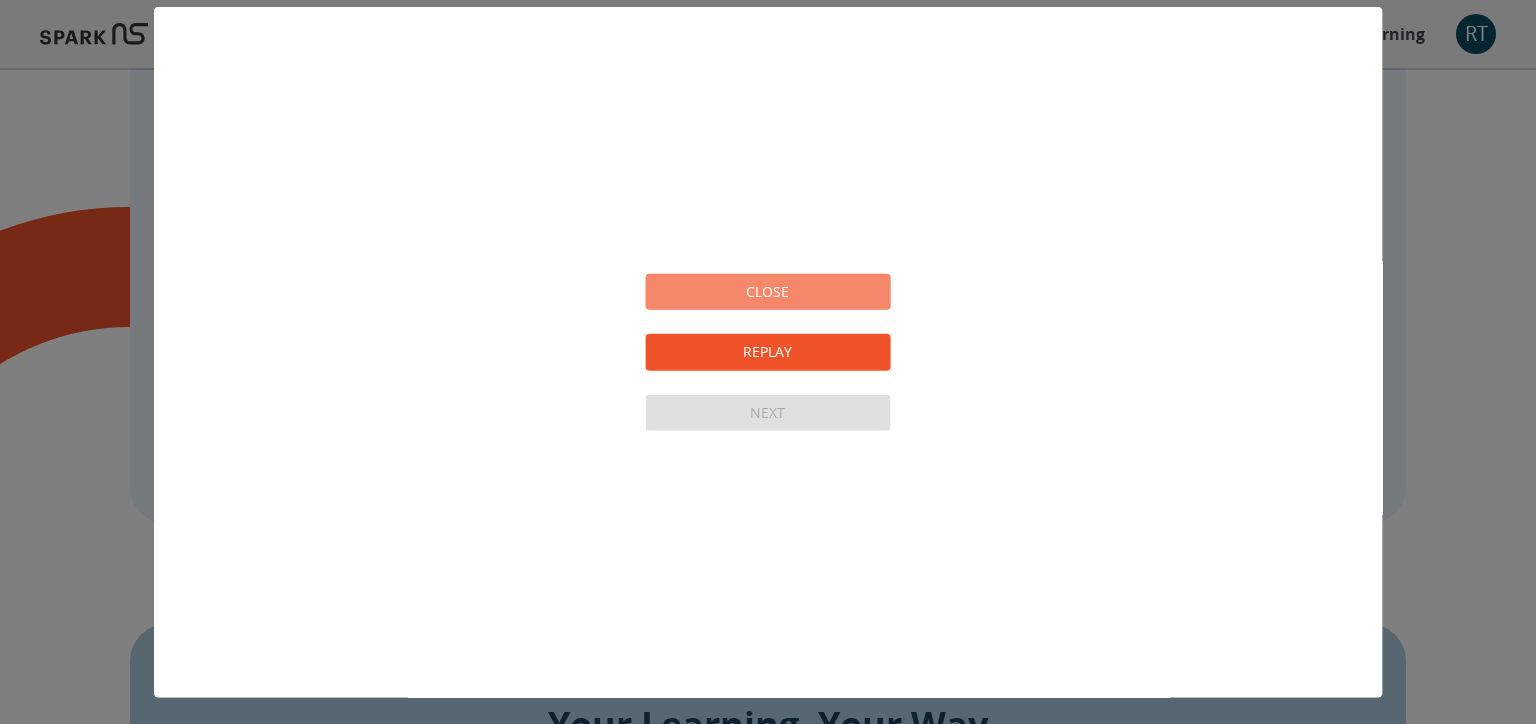 click on "CLOSE" at bounding box center [768, 291] 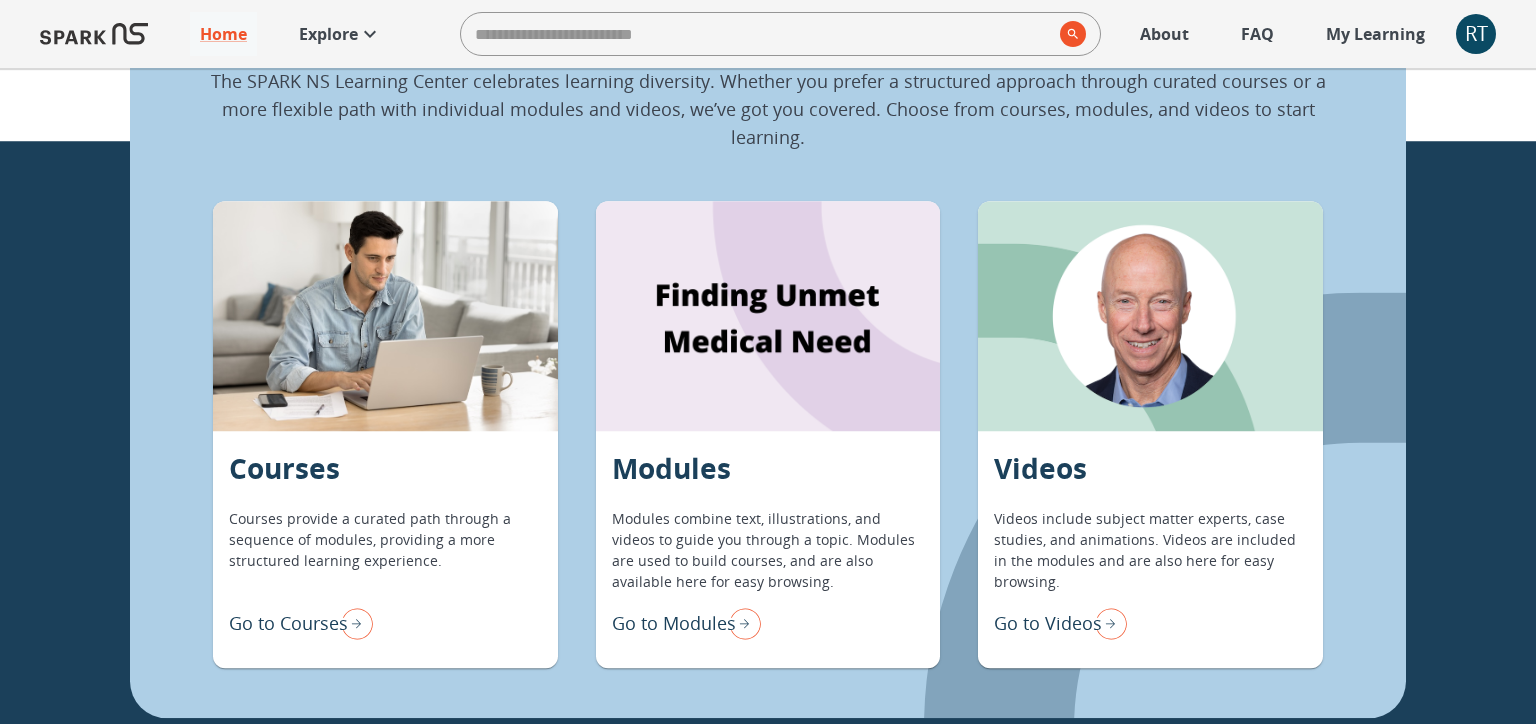 scroll, scrollTop: 1900, scrollLeft: 0, axis: vertical 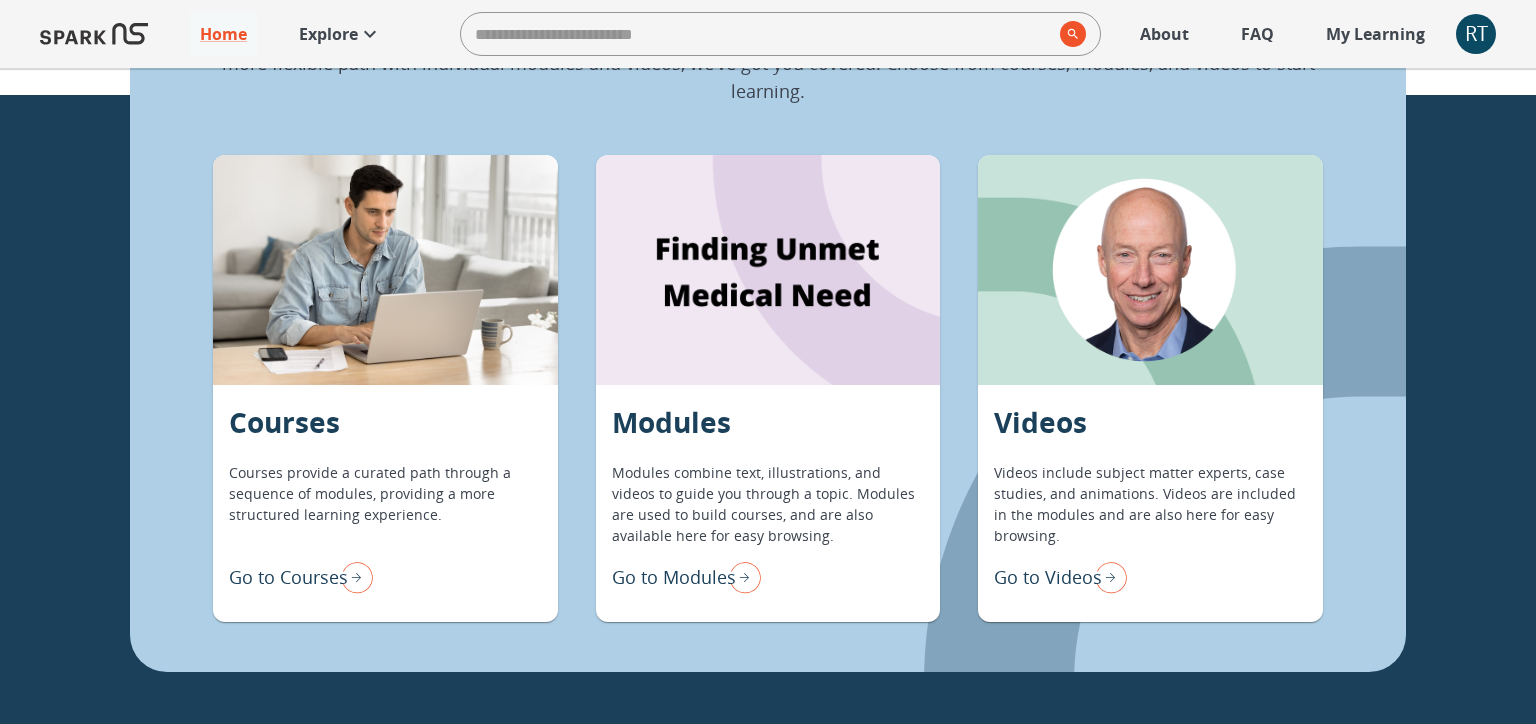 click on "Go to Courses" at bounding box center [288, 577] 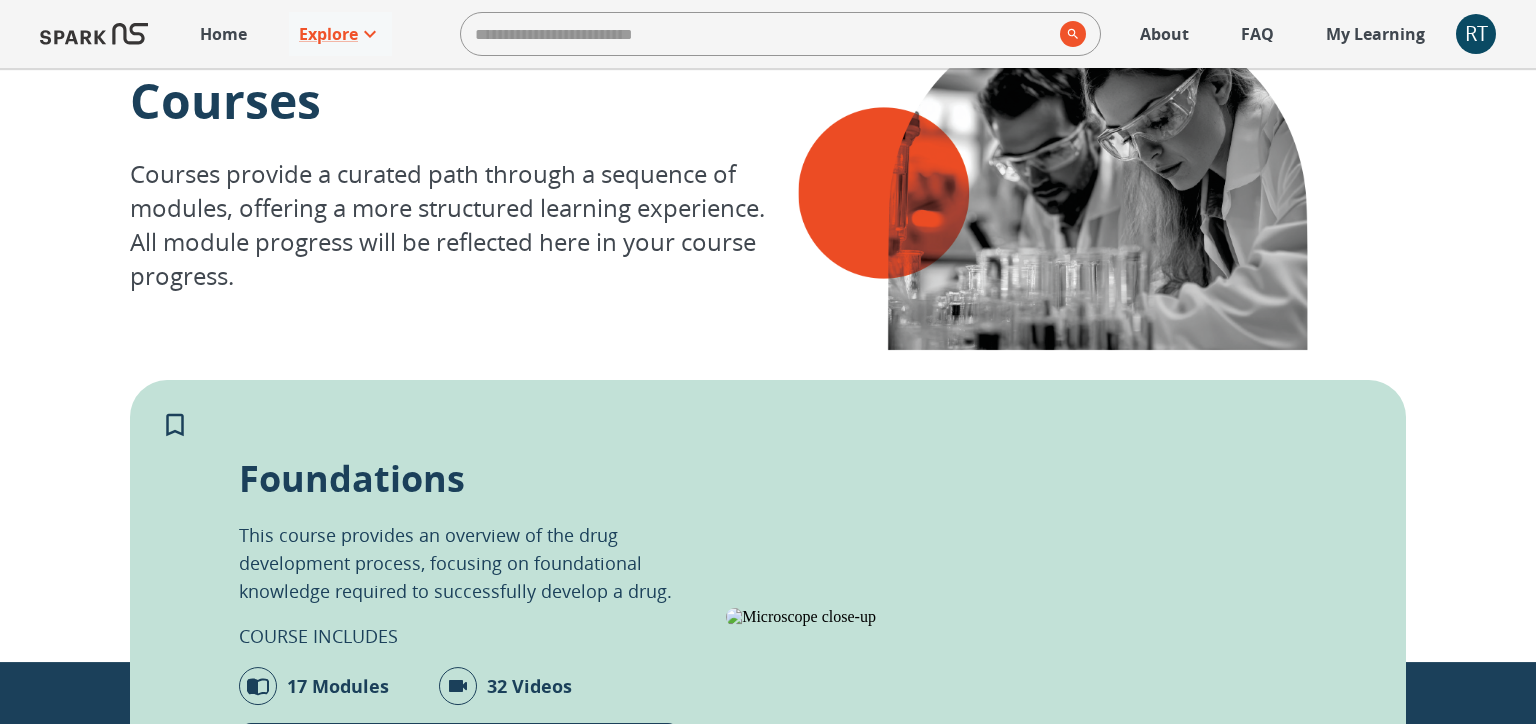 scroll, scrollTop: 0, scrollLeft: 0, axis: both 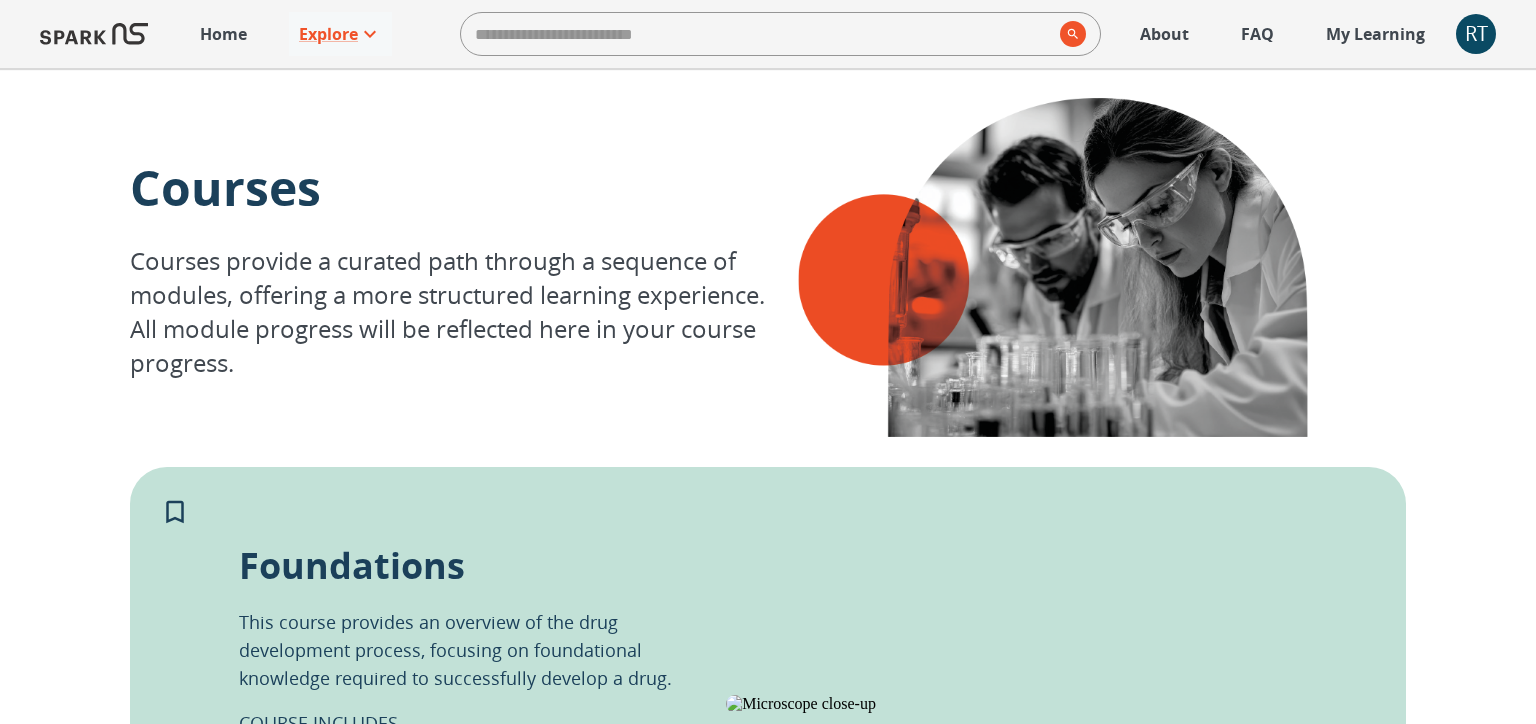 click on "My Learning" at bounding box center (1375, 34) 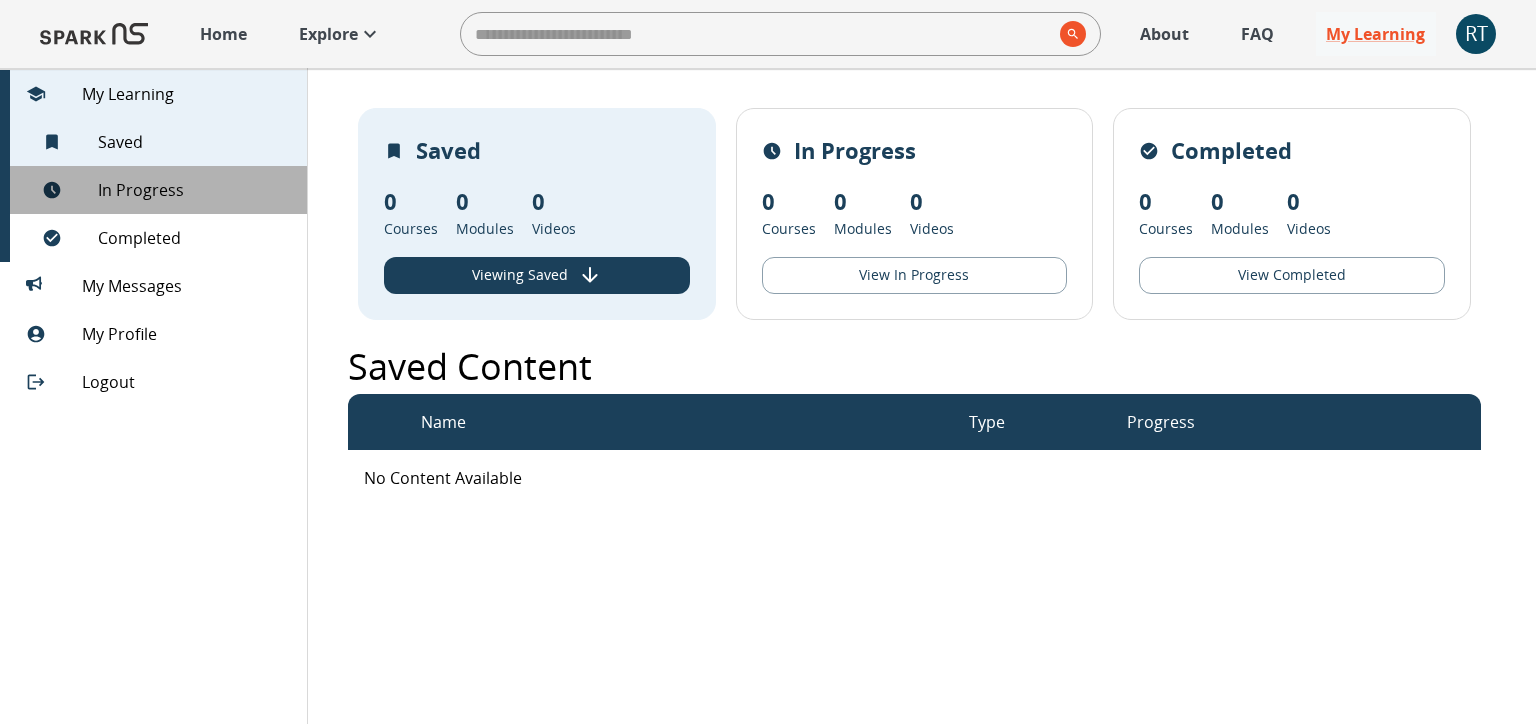 click on "In Progress" at bounding box center (194, 190) 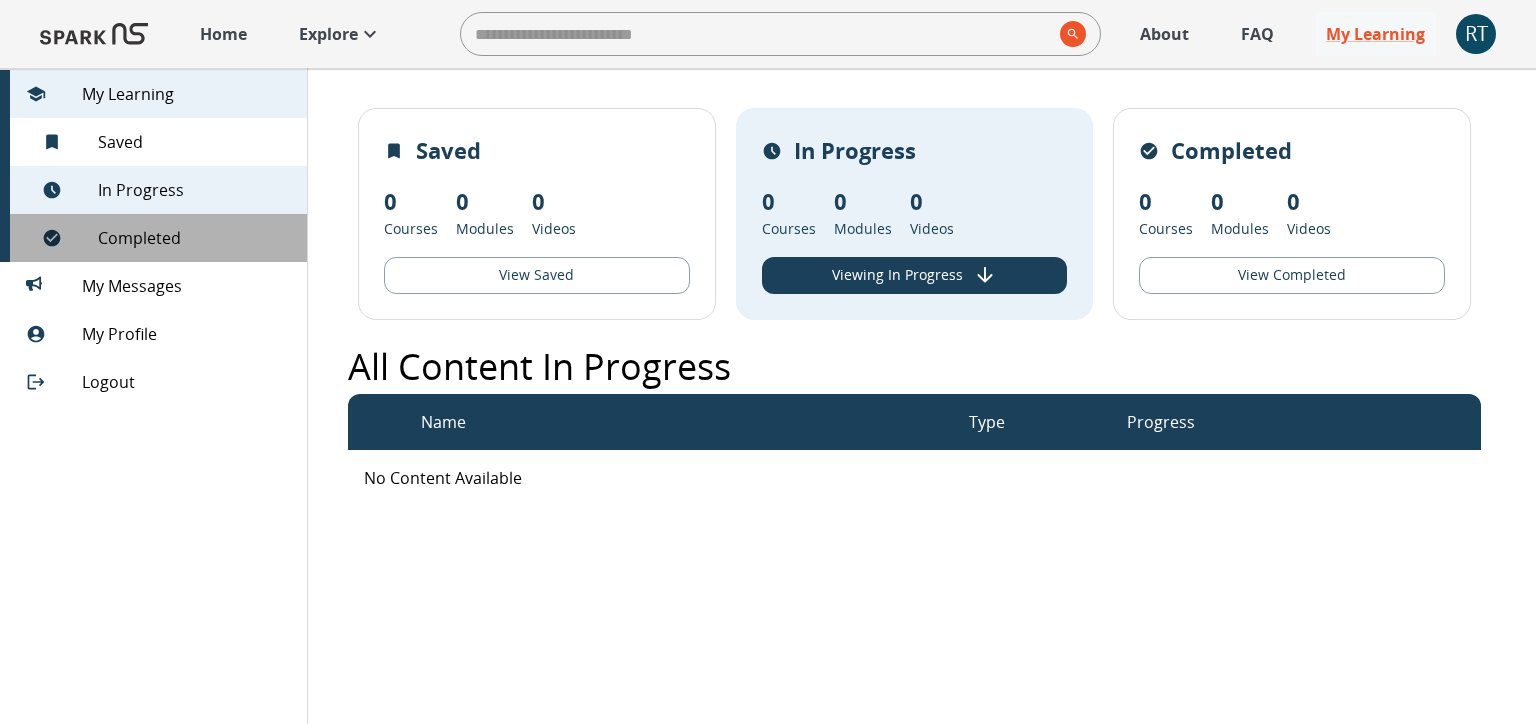 click on "Completed" at bounding box center (194, 238) 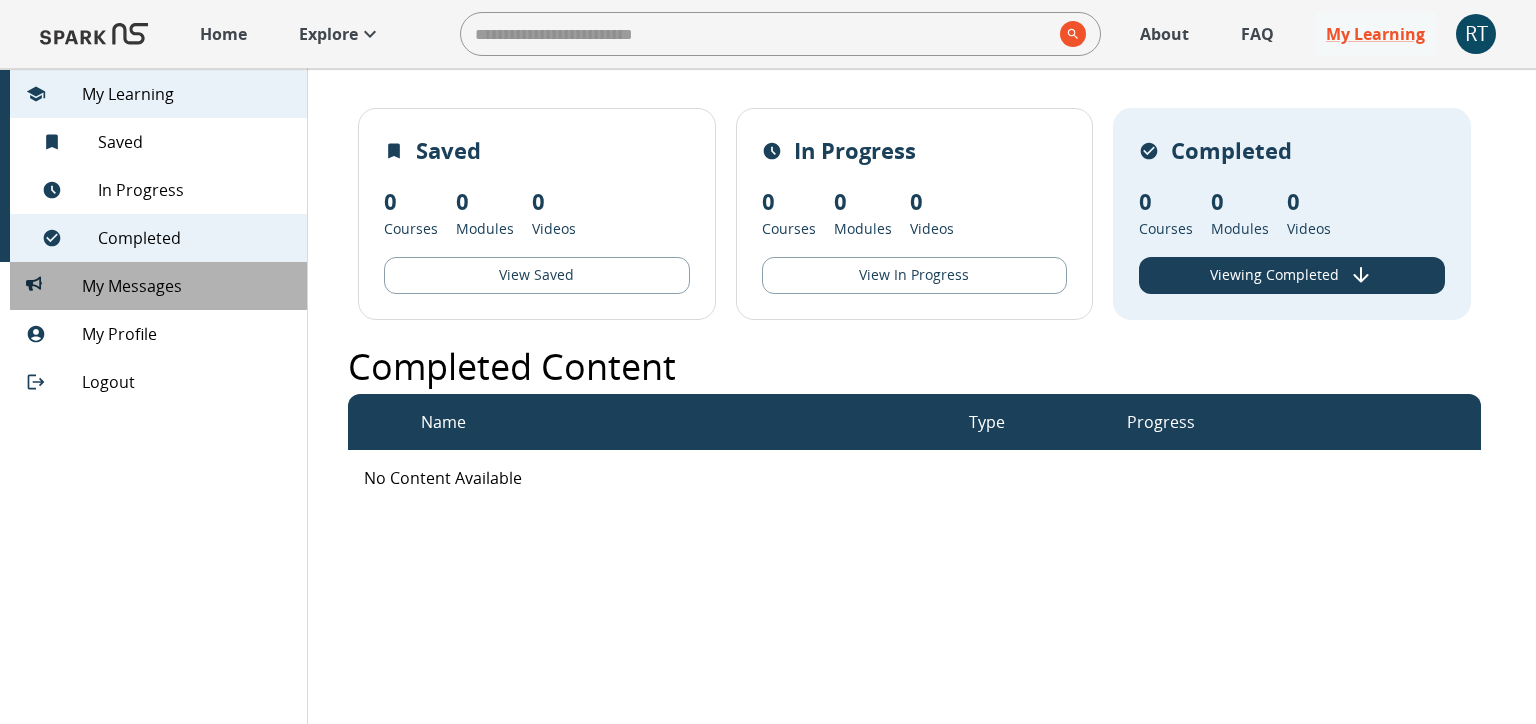click on "My Messages   0" at bounding box center [186, 286] 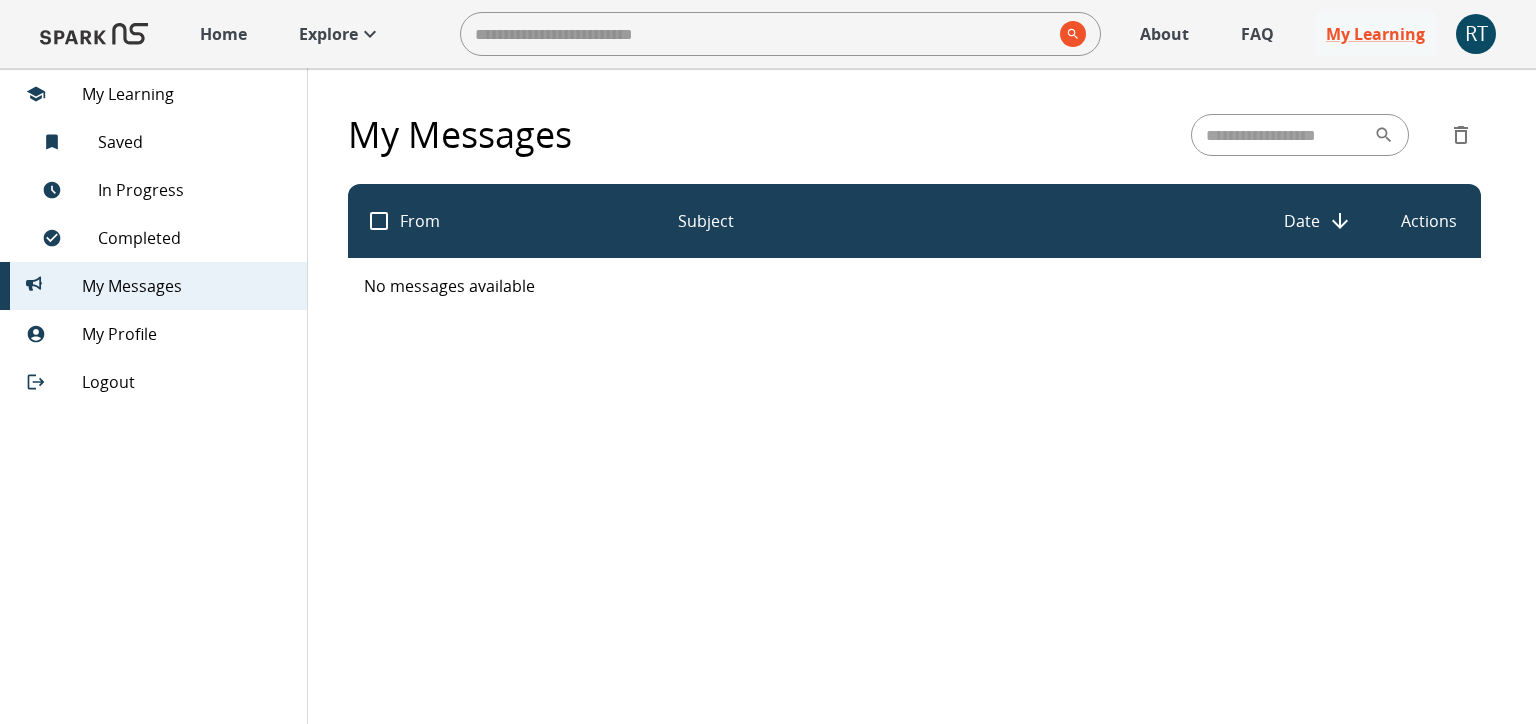 click on "In Progress" at bounding box center [158, 190] 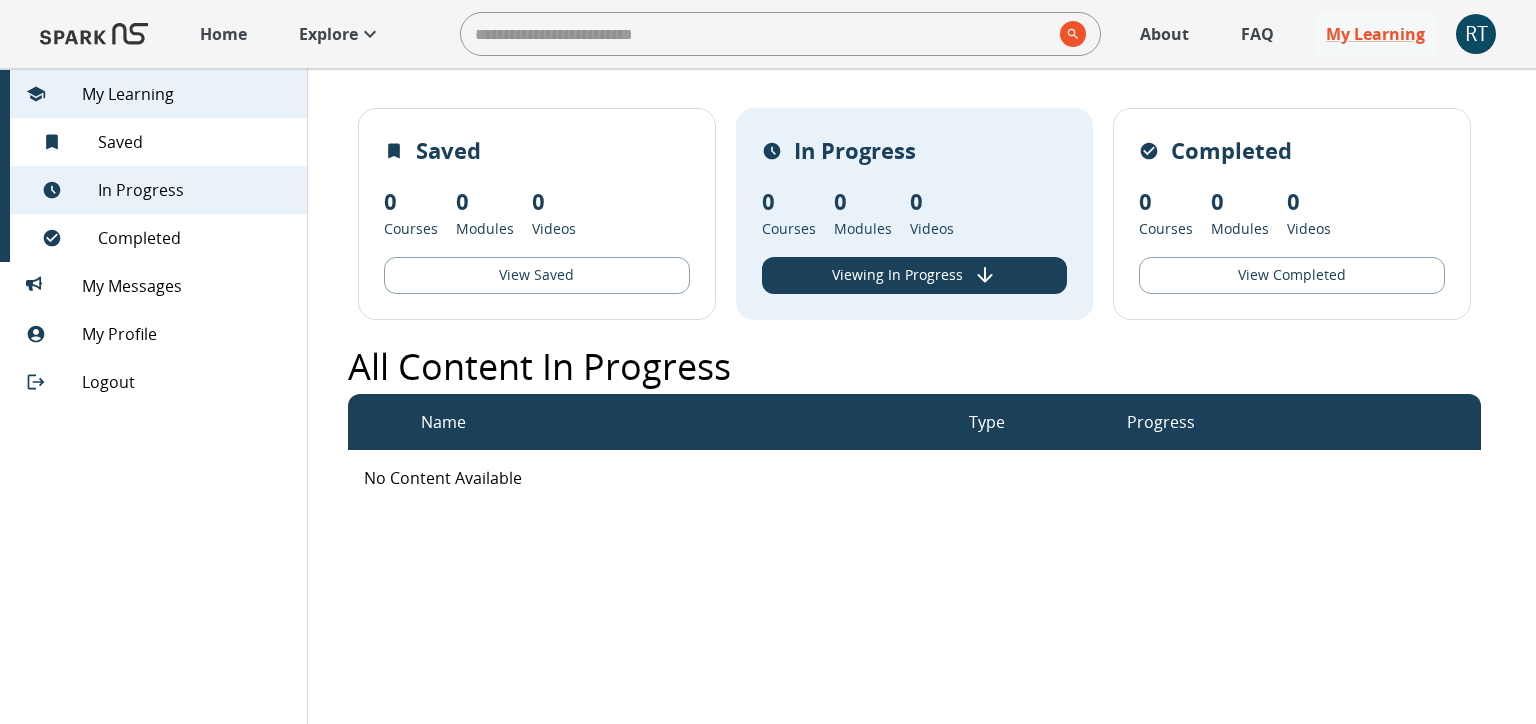 click on "FAQ" at bounding box center (1257, 34) 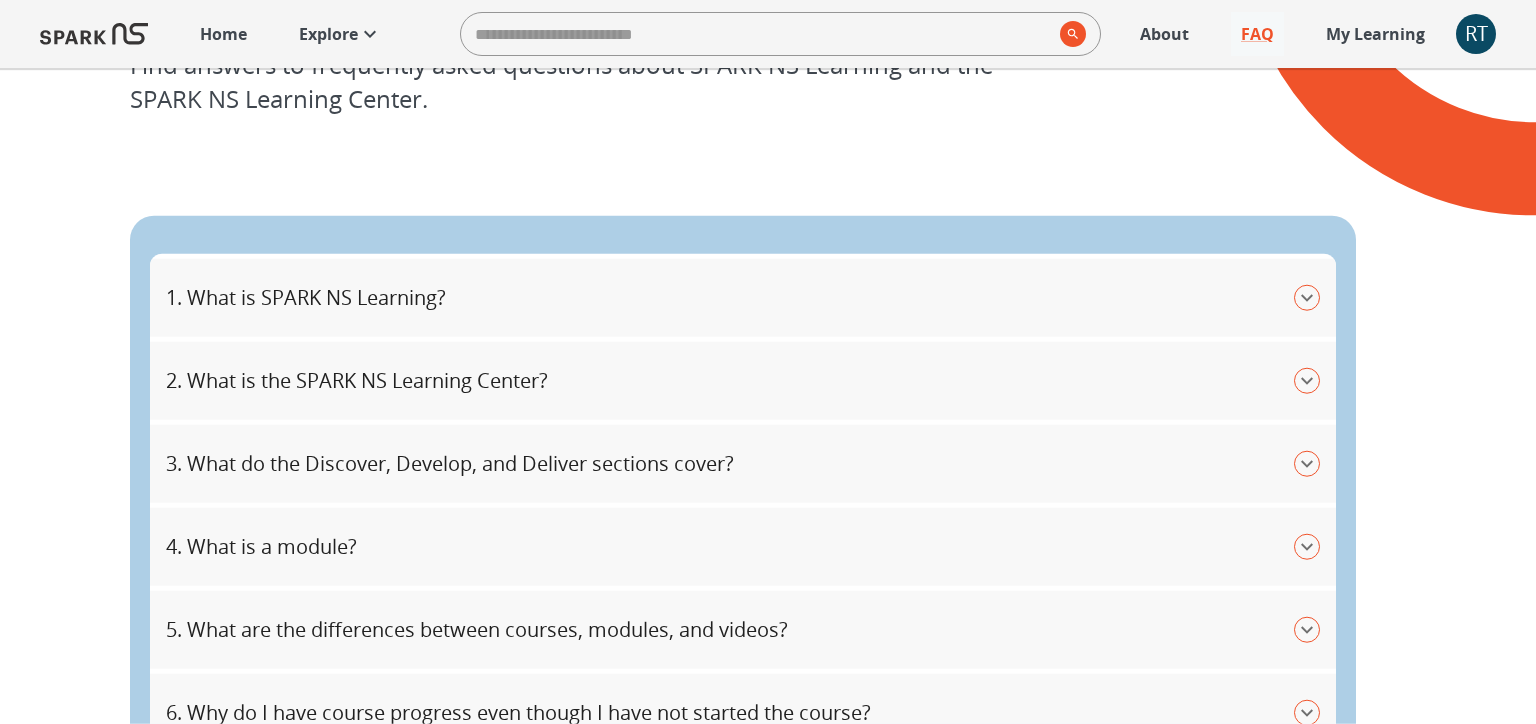scroll, scrollTop: 211, scrollLeft: 0, axis: vertical 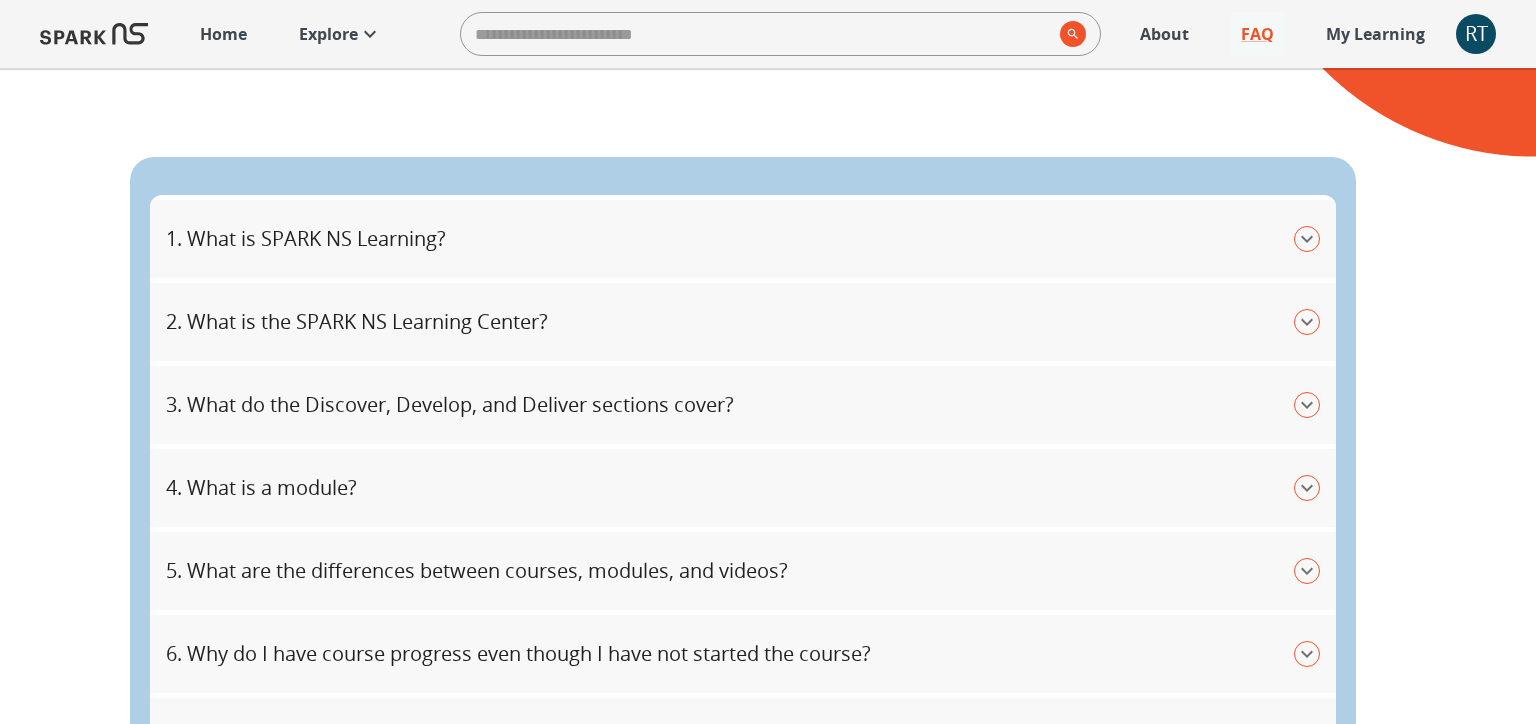 click 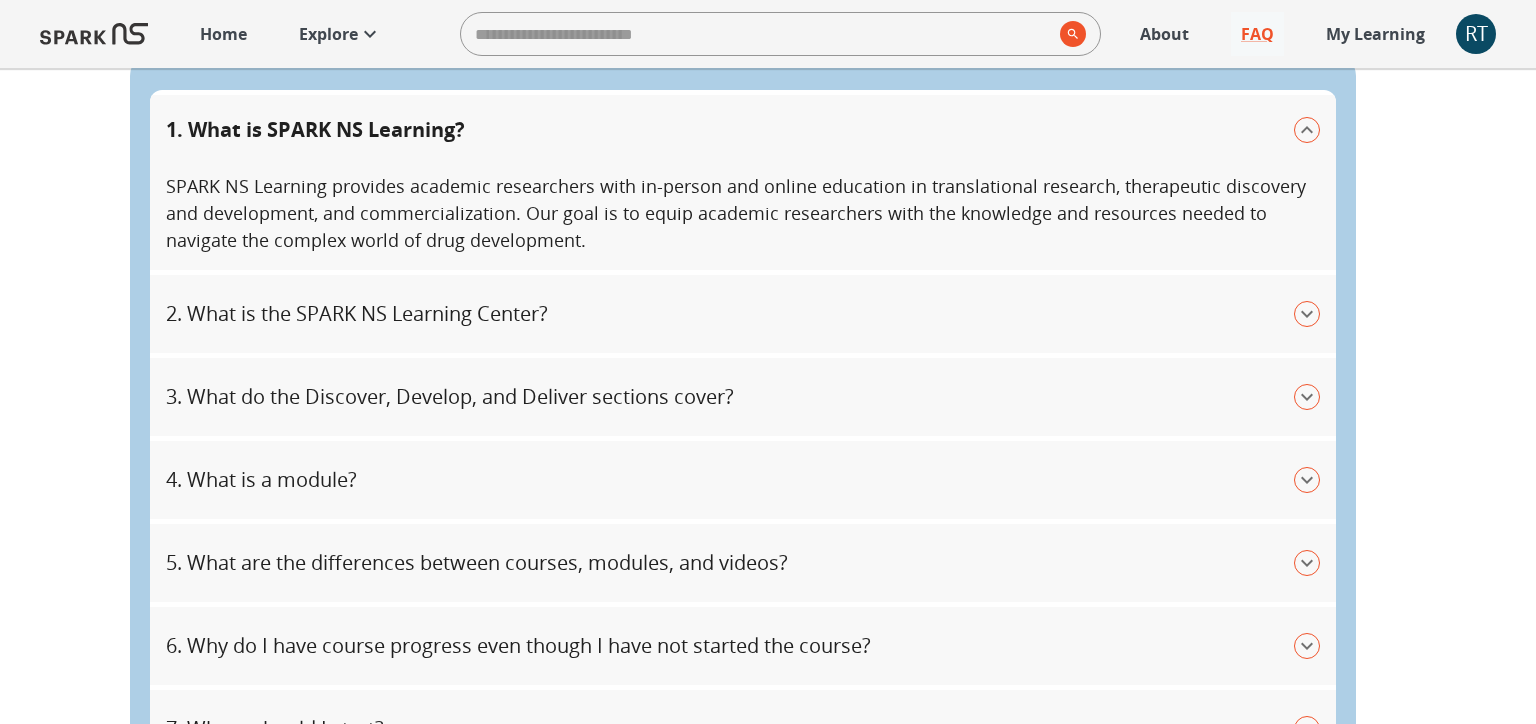scroll, scrollTop: 422, scrollLeft: 0, axis: vertical 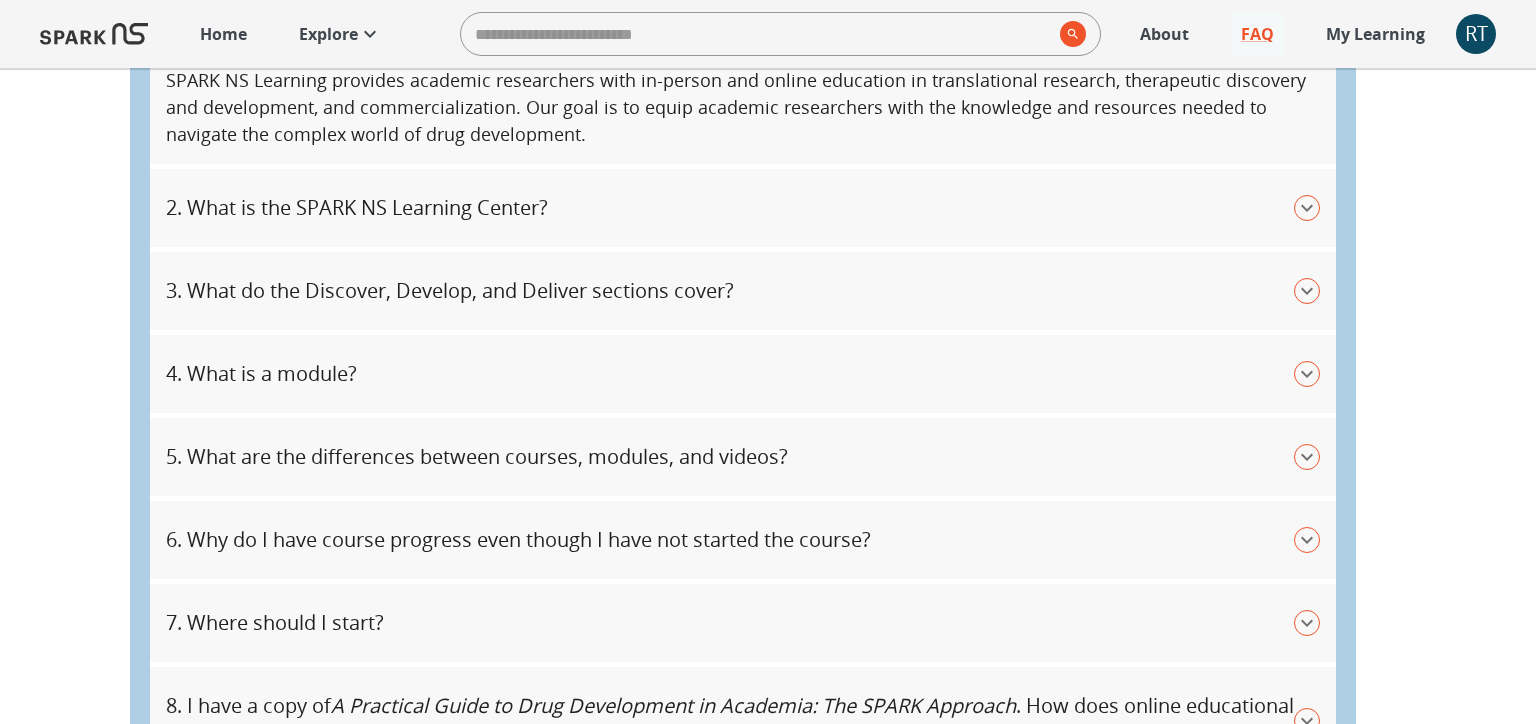 click 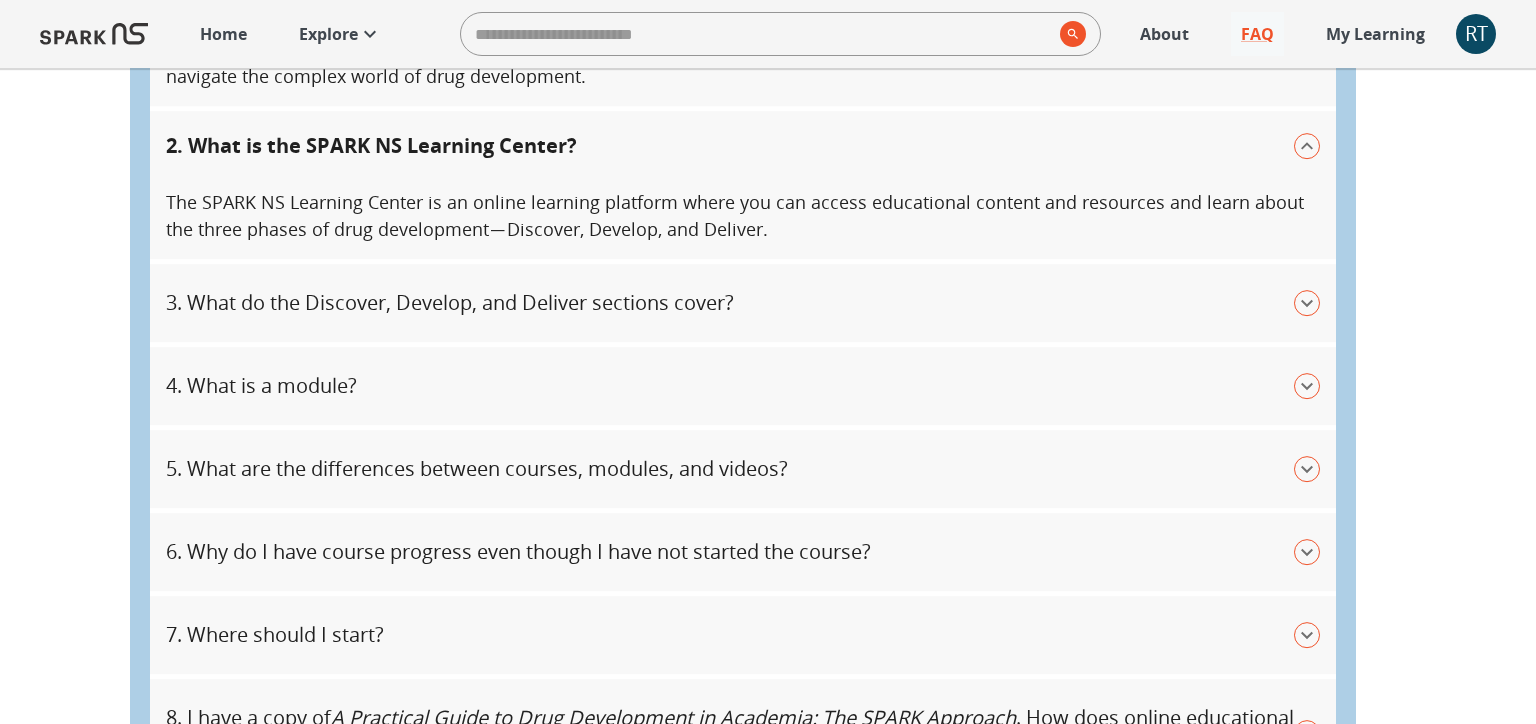 scroll, scrollTop: 528, scrollLeft: 0, axis: vertical 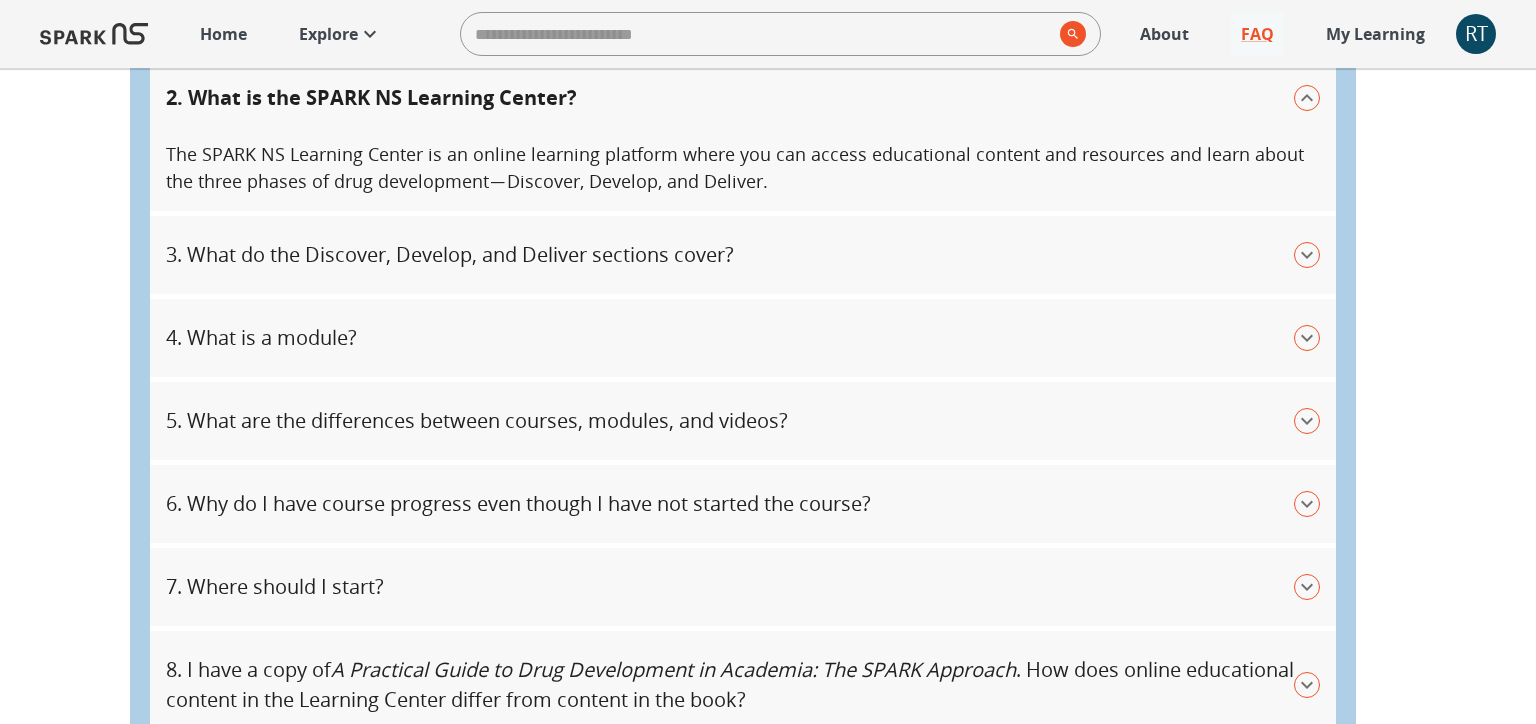 click 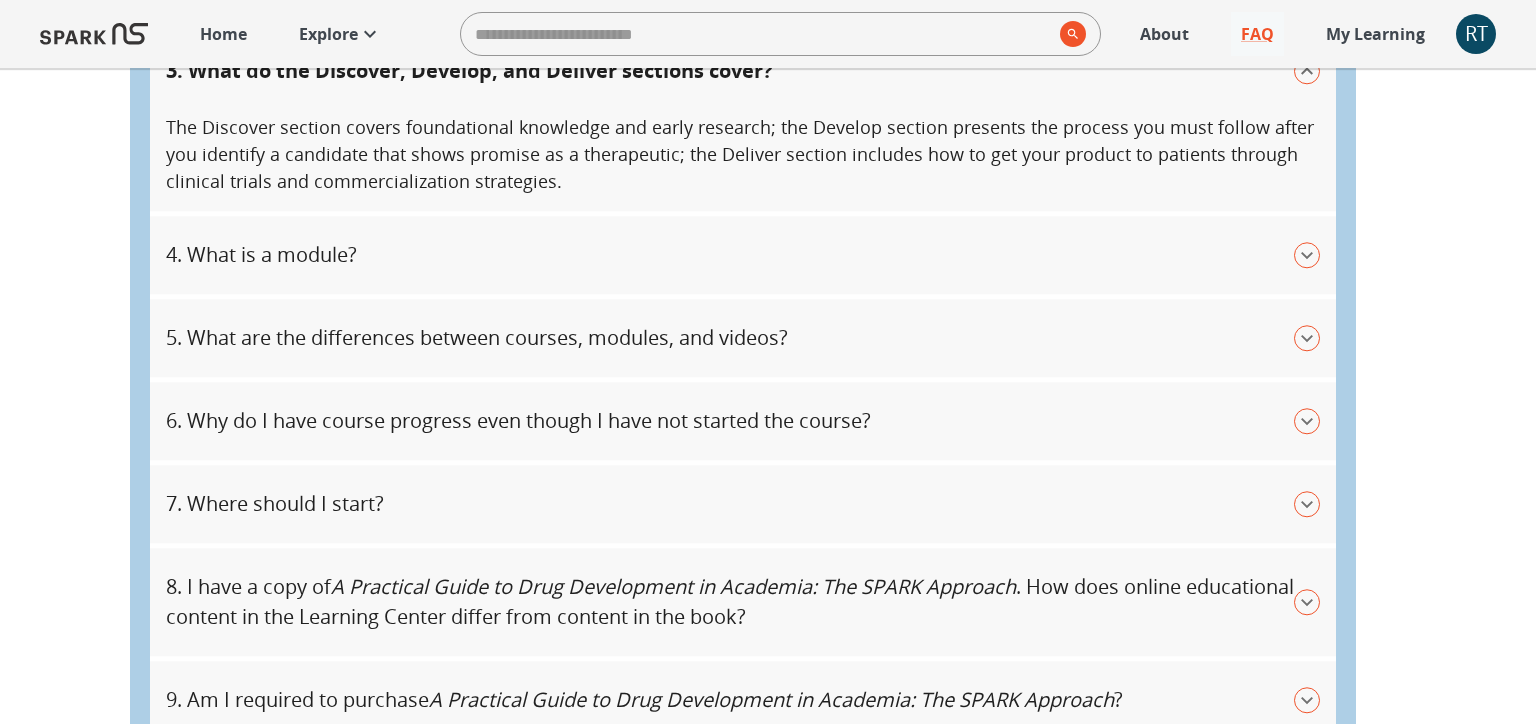 scroll, scrollTop: 739, scrollLeft: 0, axis: vertical 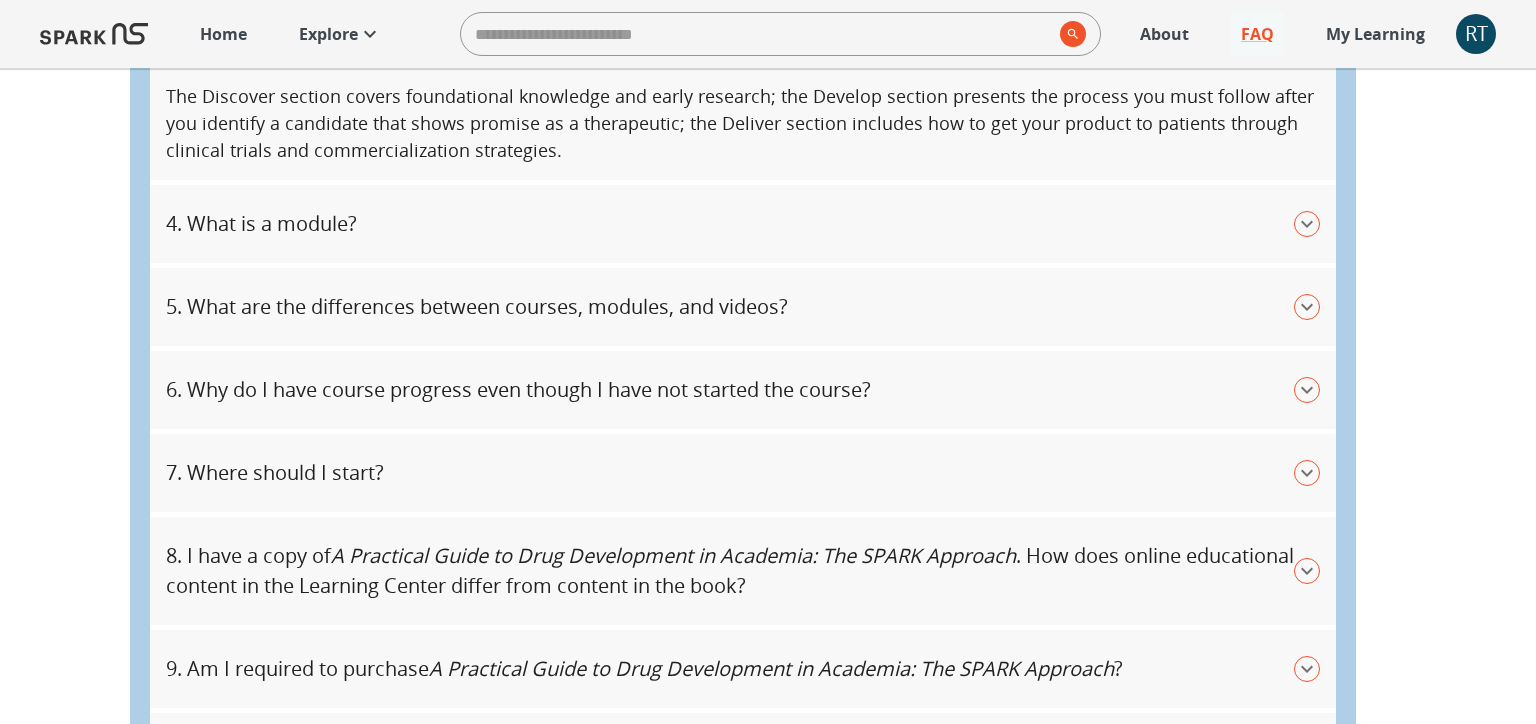 click 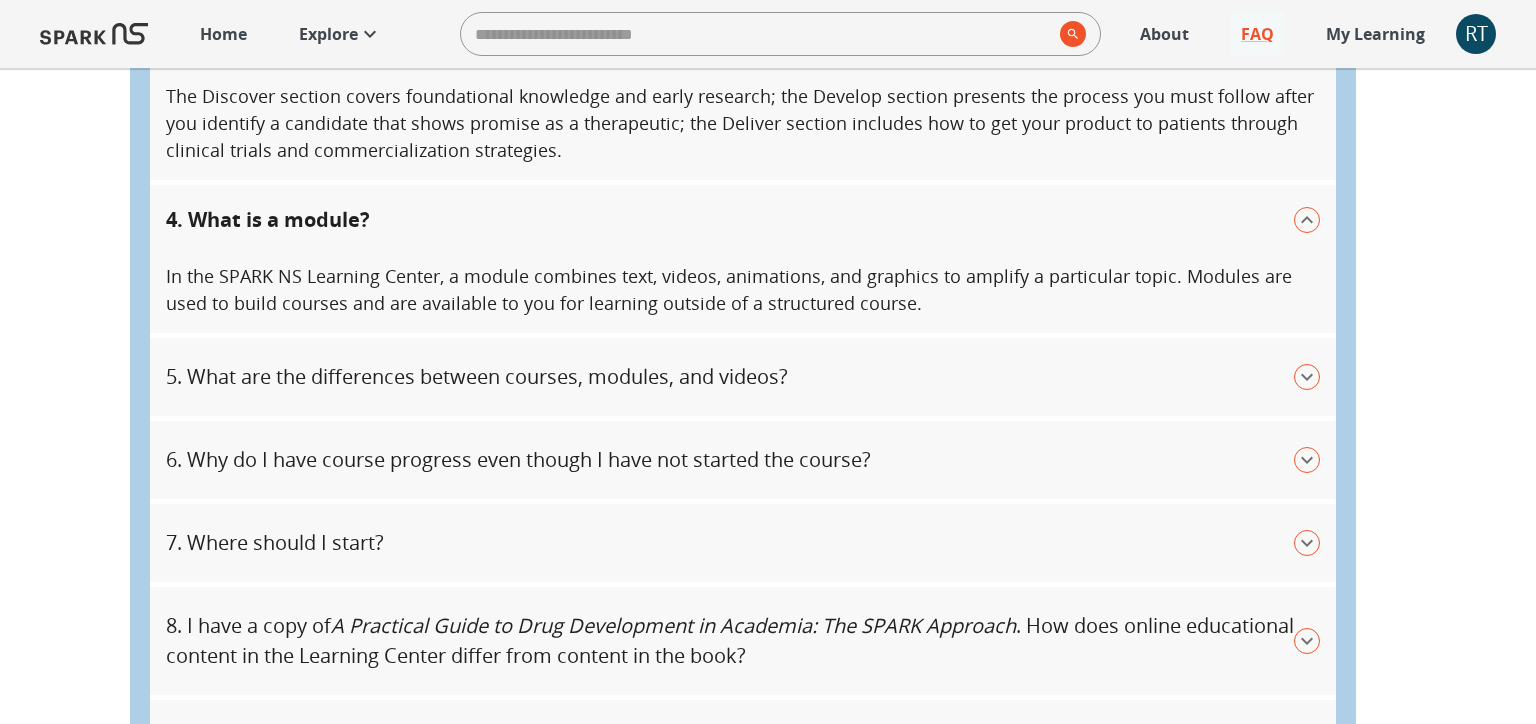 click 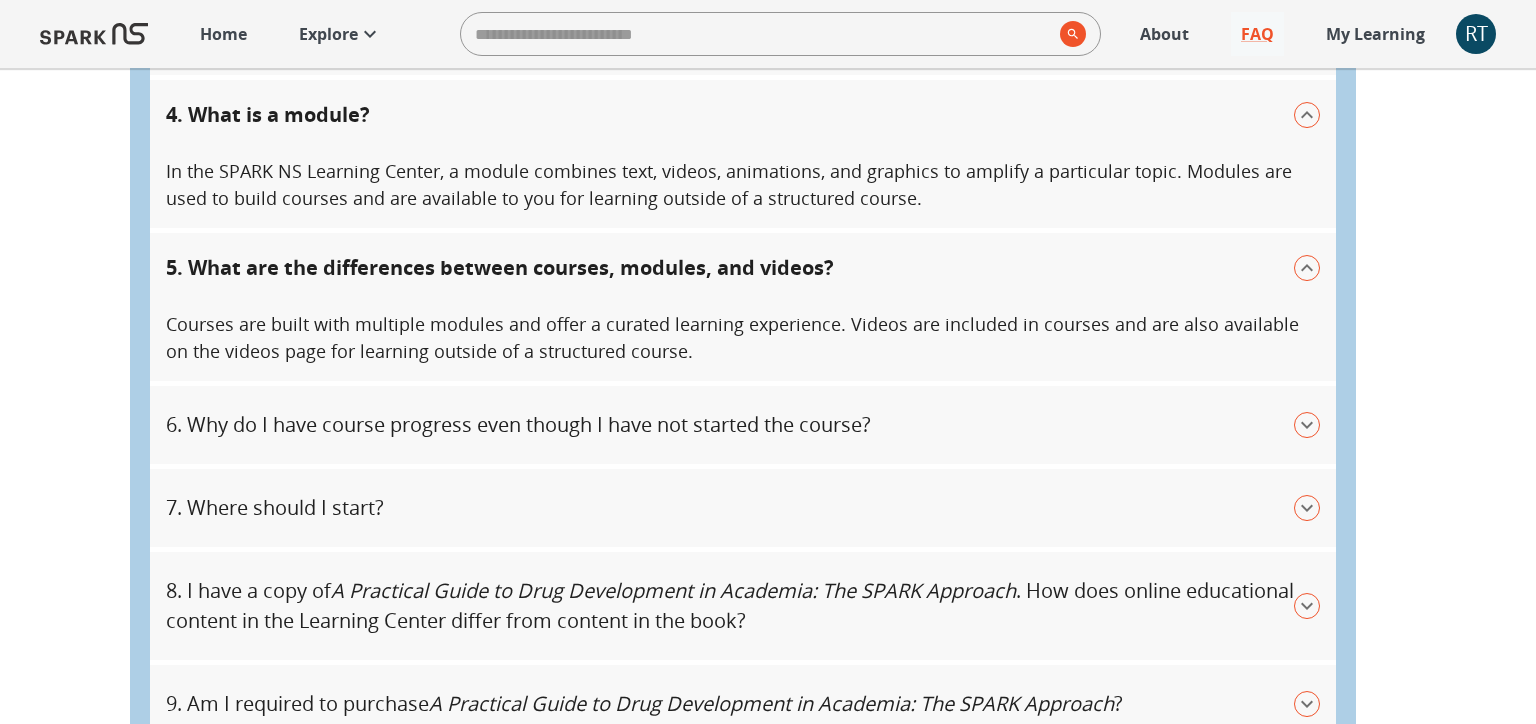scroll, scrollTop: 950, scrollLeft: 0, axis: vertical 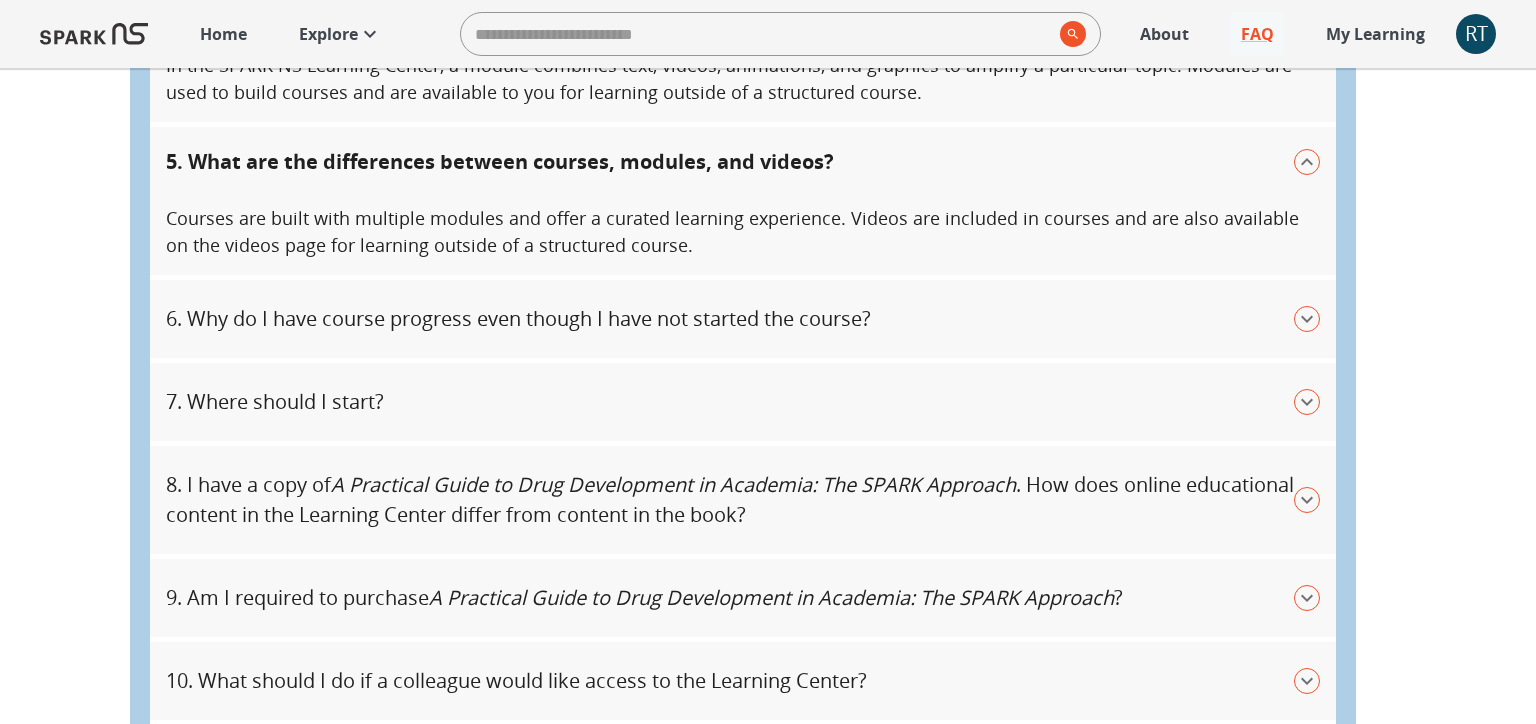 click 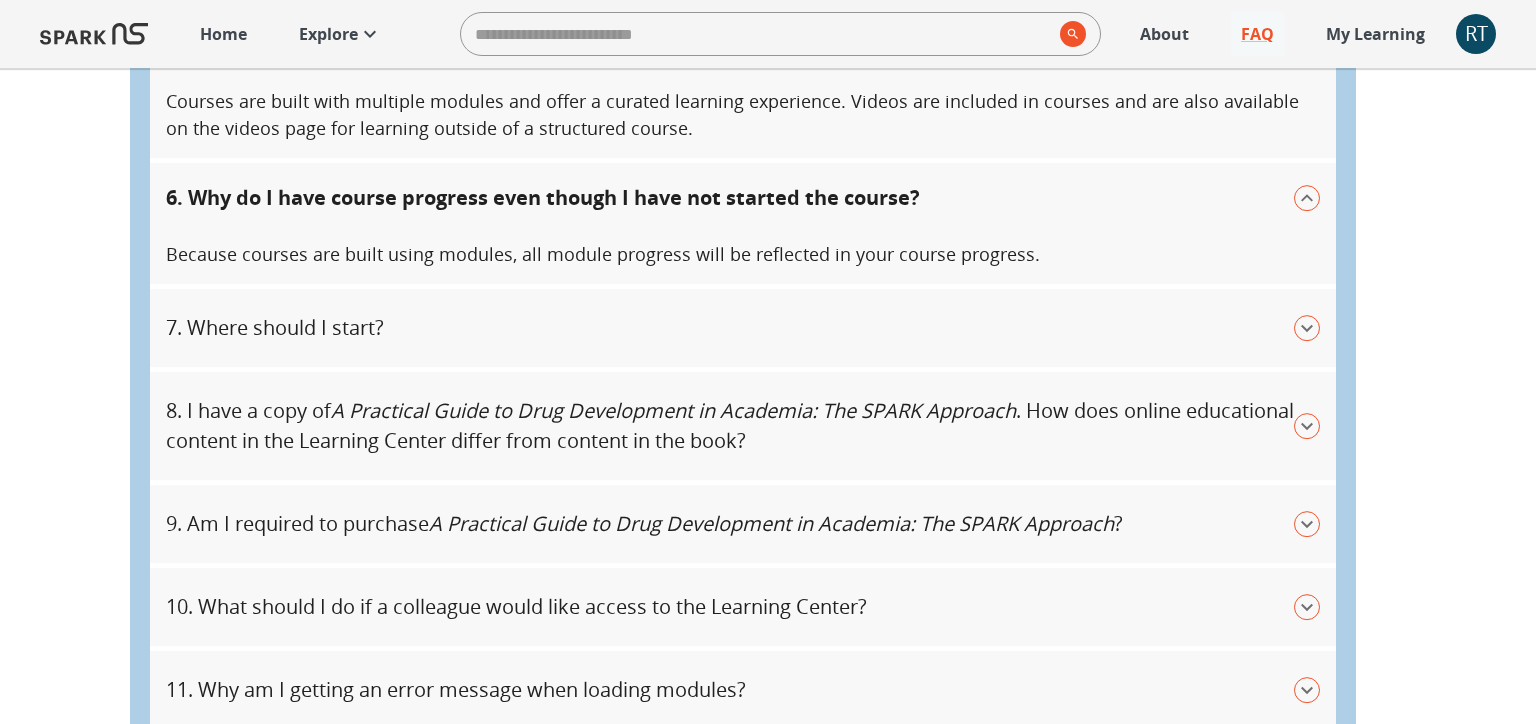 scroll, scrollTop: 1161, scrollLeft: 0, axis: vertical 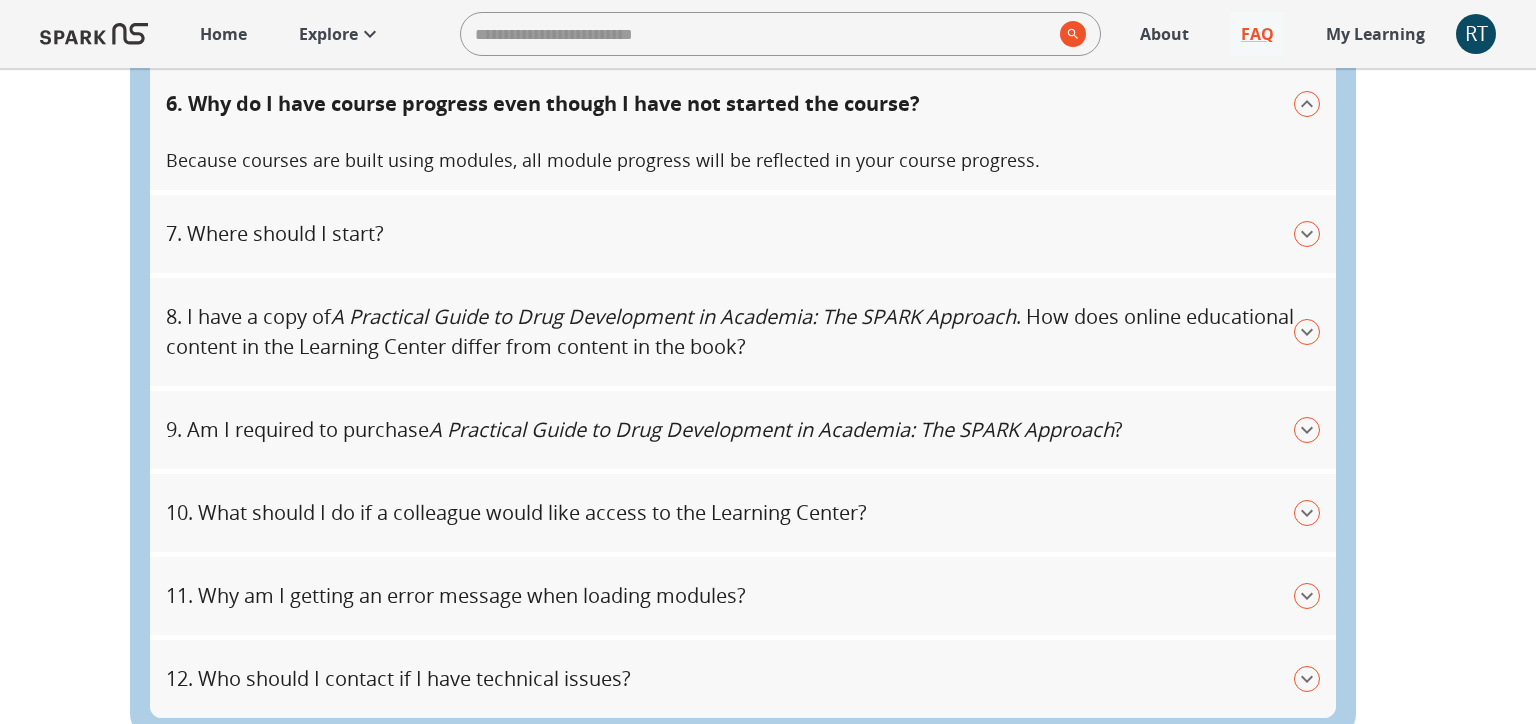 click 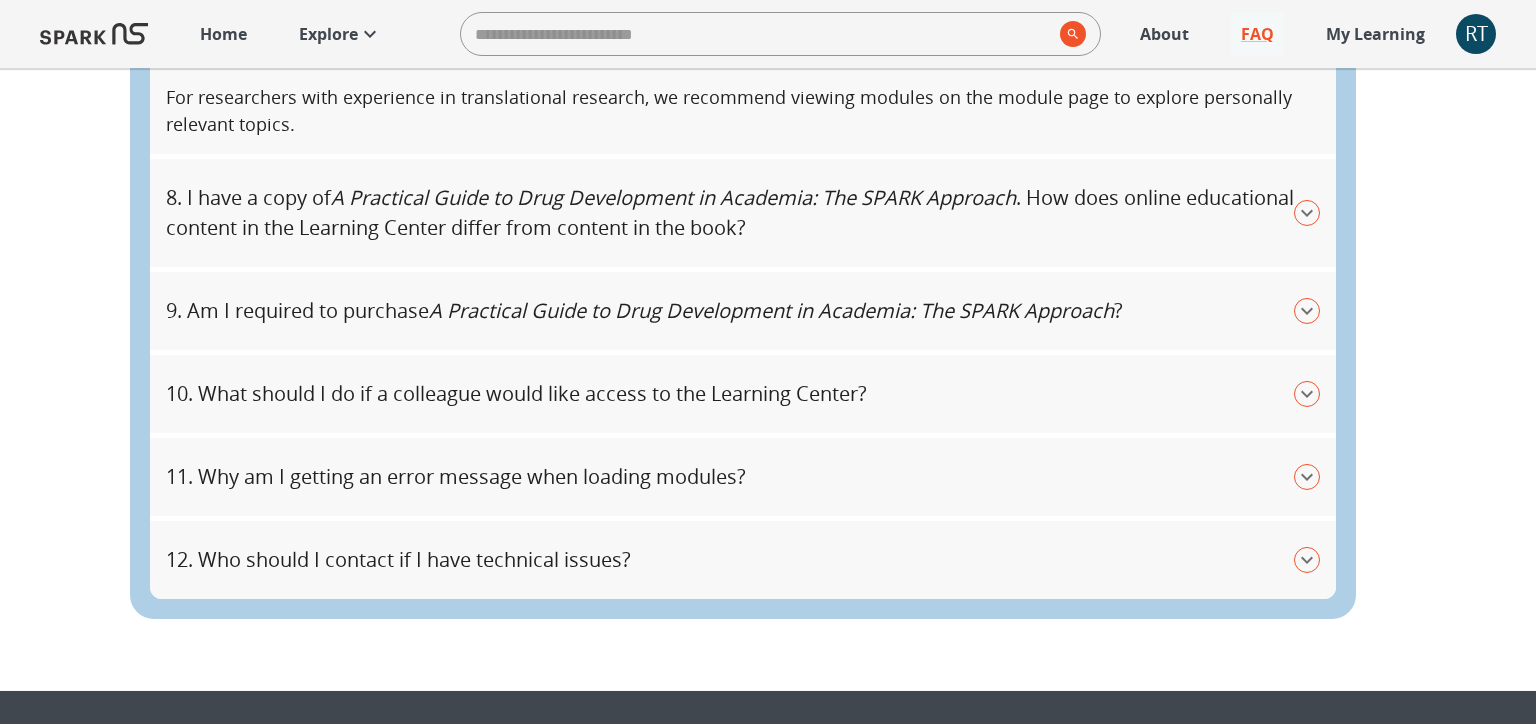 scroll, scrollTop: 1584, scrollLeft: 0, axis: vertical 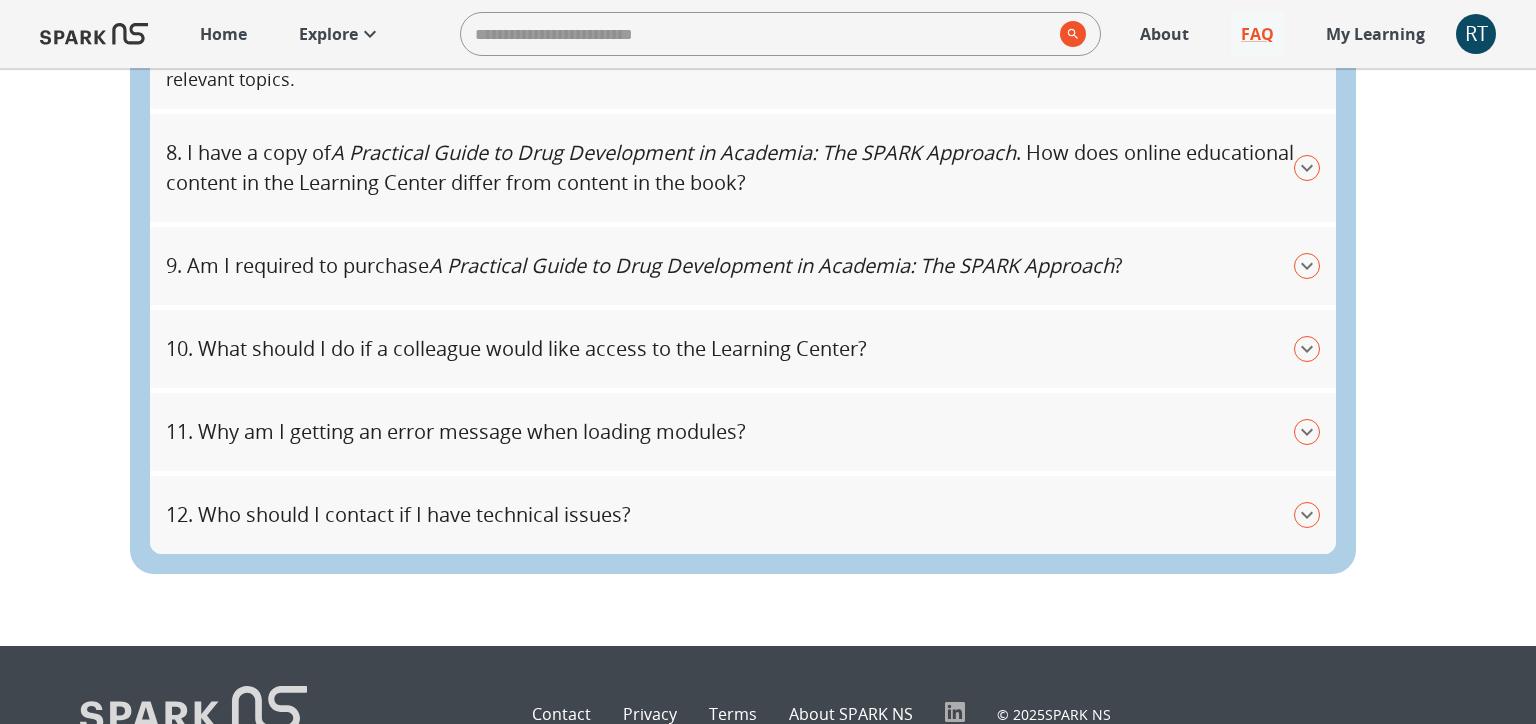 click 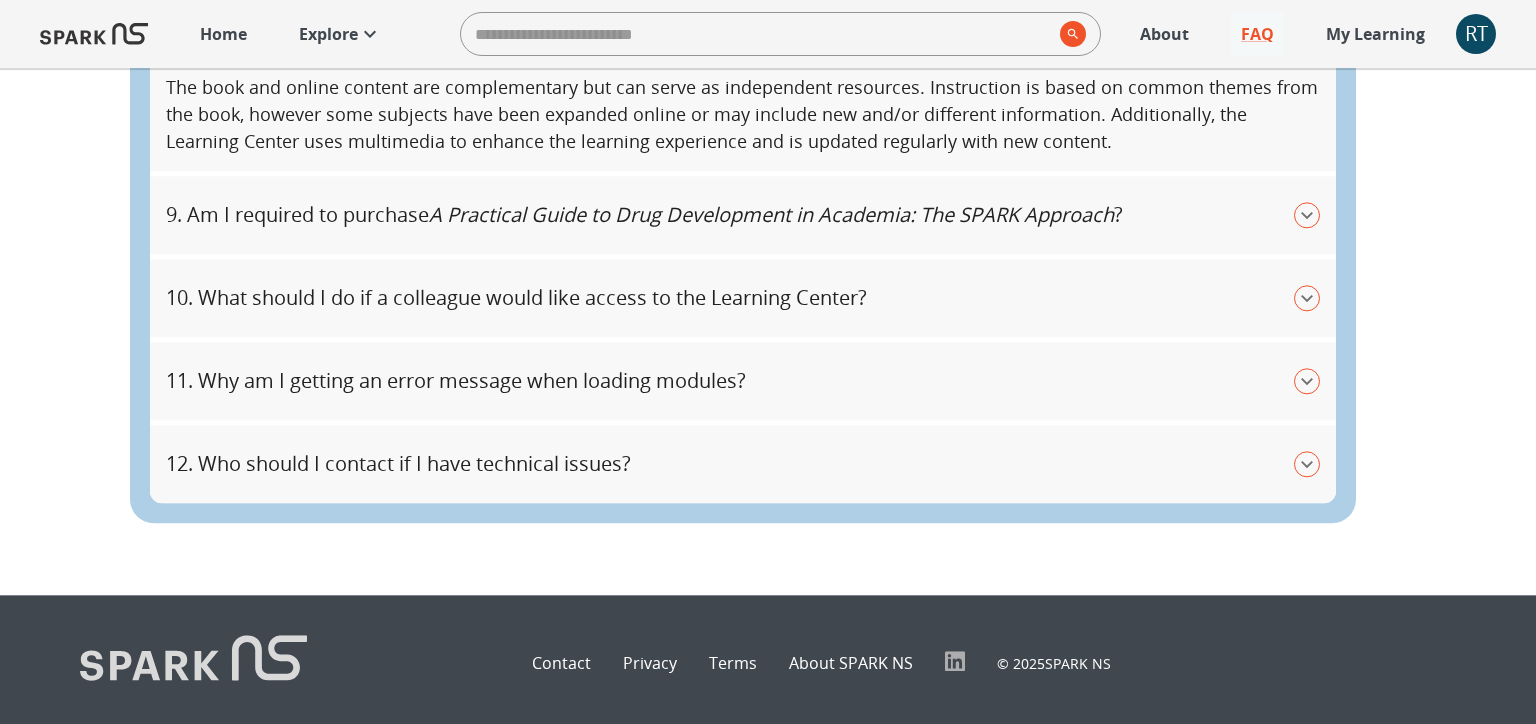 scroll, scrollTop: 1739, scrollLeft: 0, axis: vertical 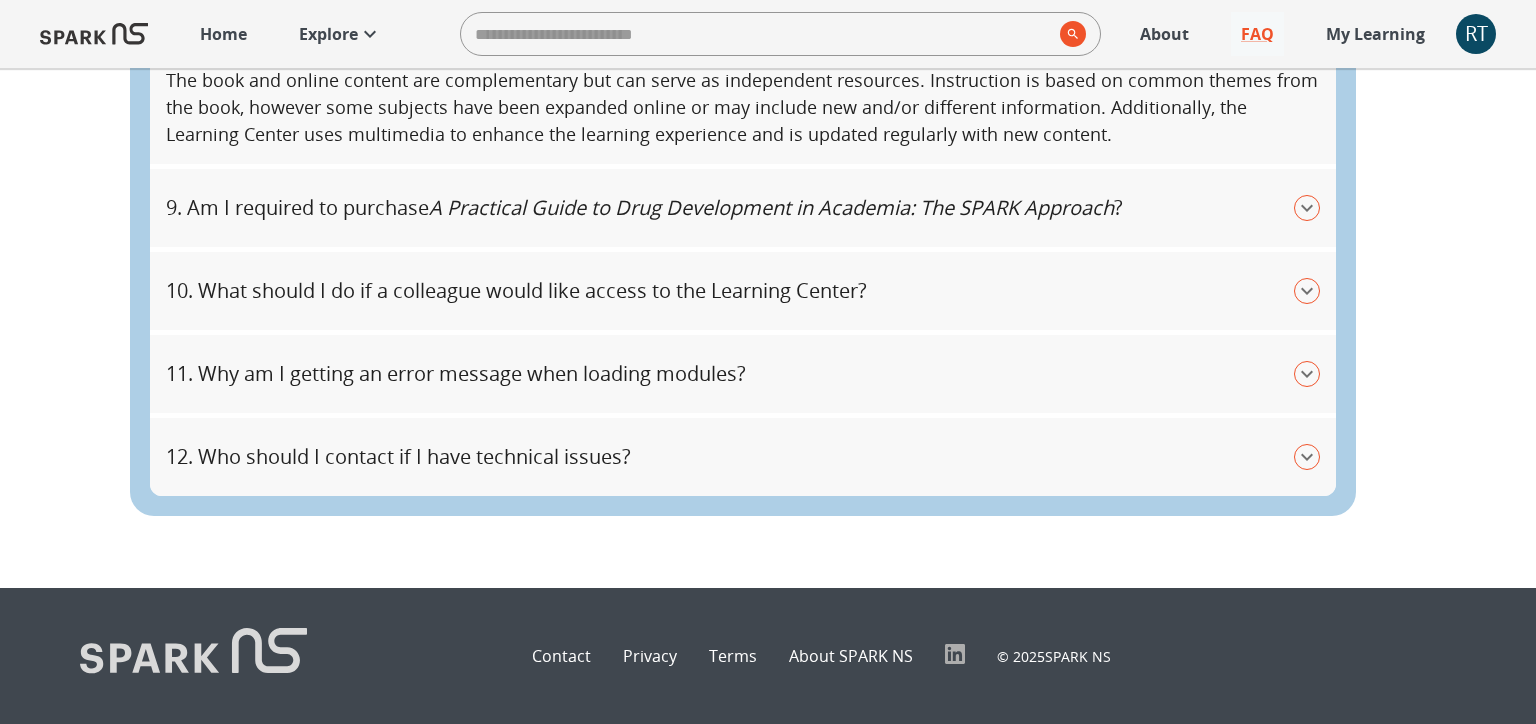 click 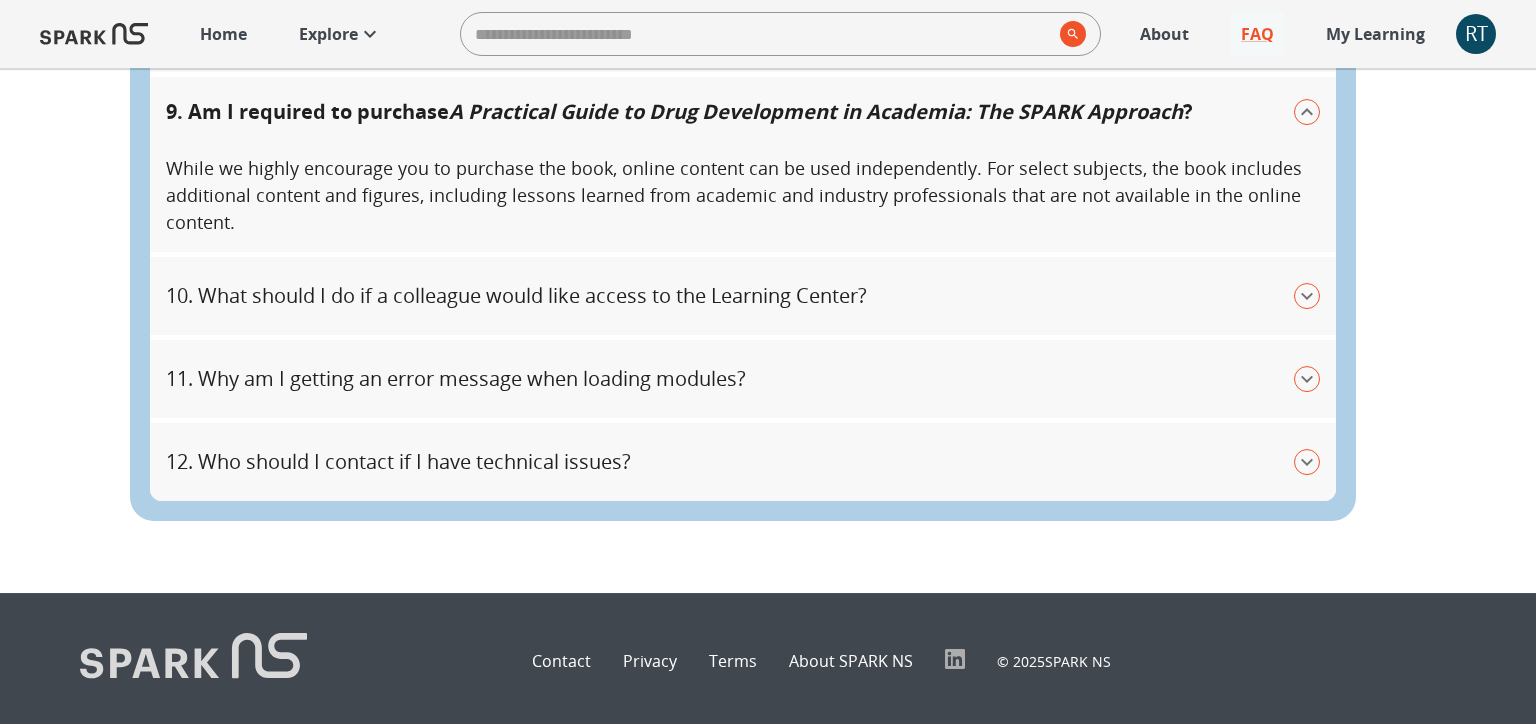 scroll, scrollTop: 1836, scrollLeft: 0, axis: vertical 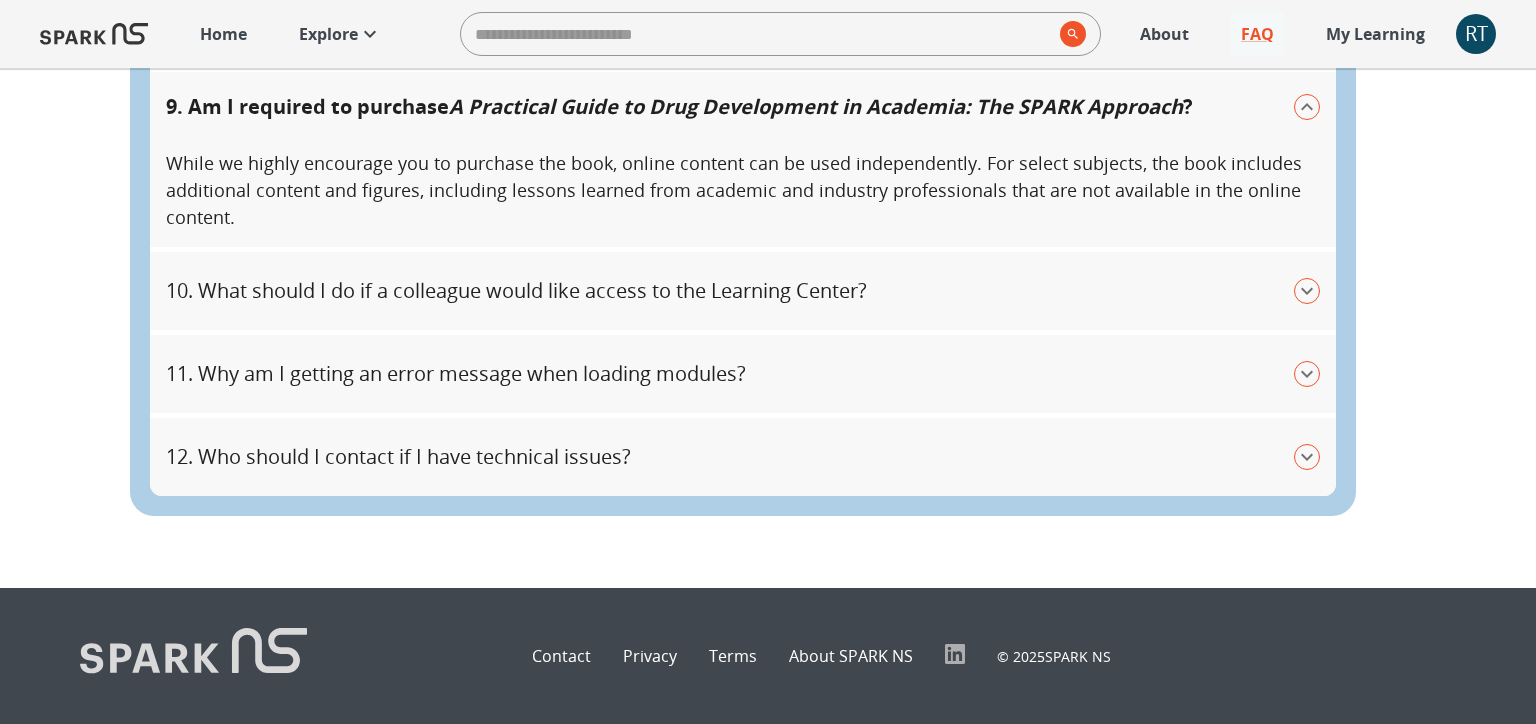 click 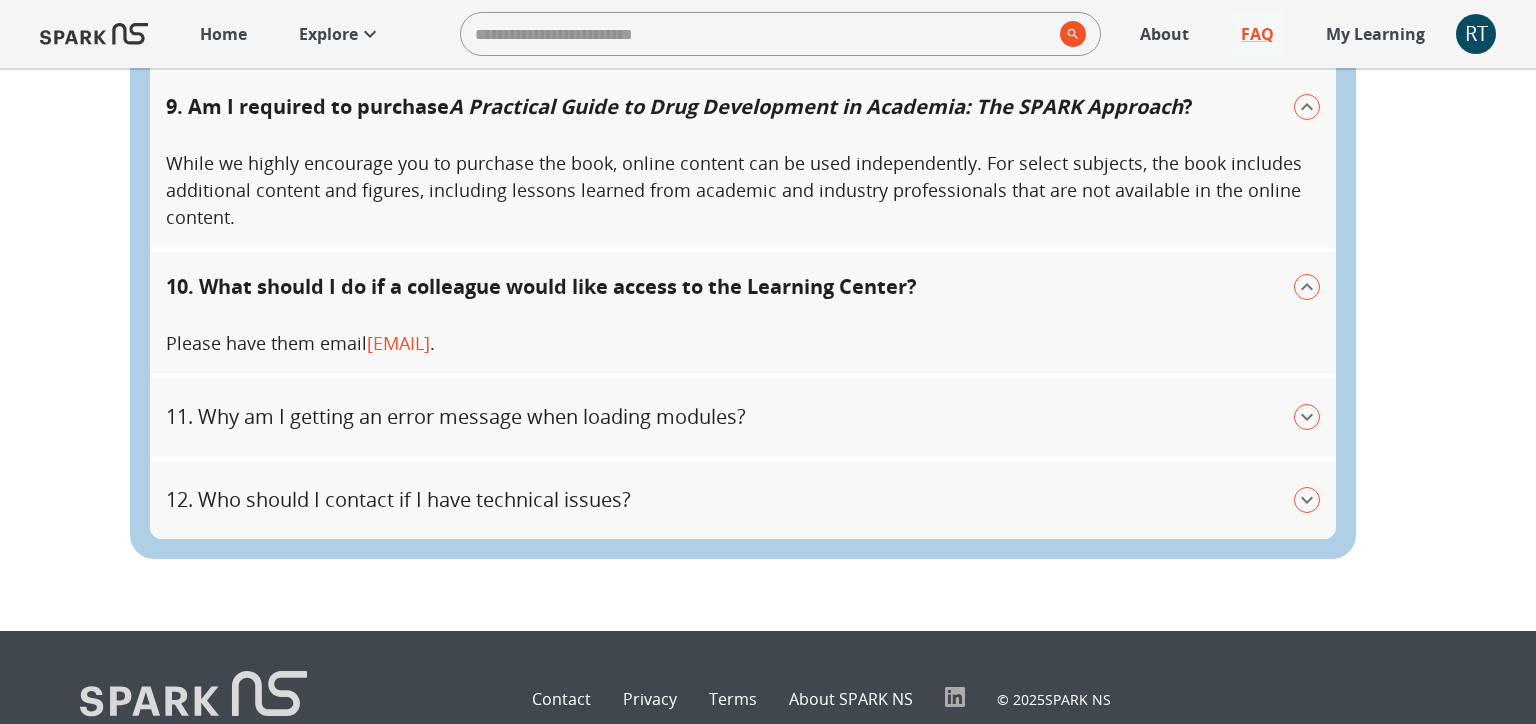 drag, startPoint x: 1306, startPoint y: 422, endPoint x: 1225, endPoint y: 386, distance: 88.63972 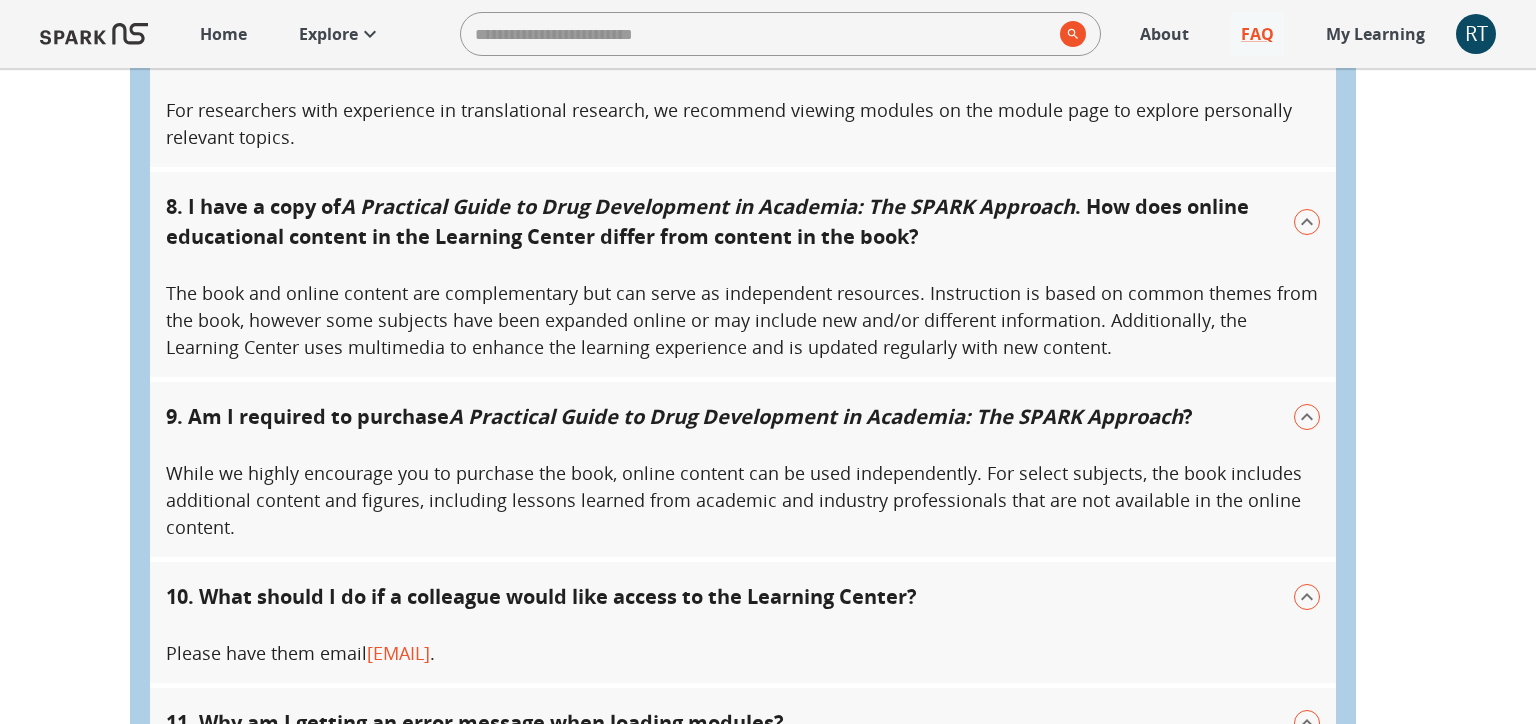 scroll, scrollTop: 787, scrollLeft: 0, axis: vertical 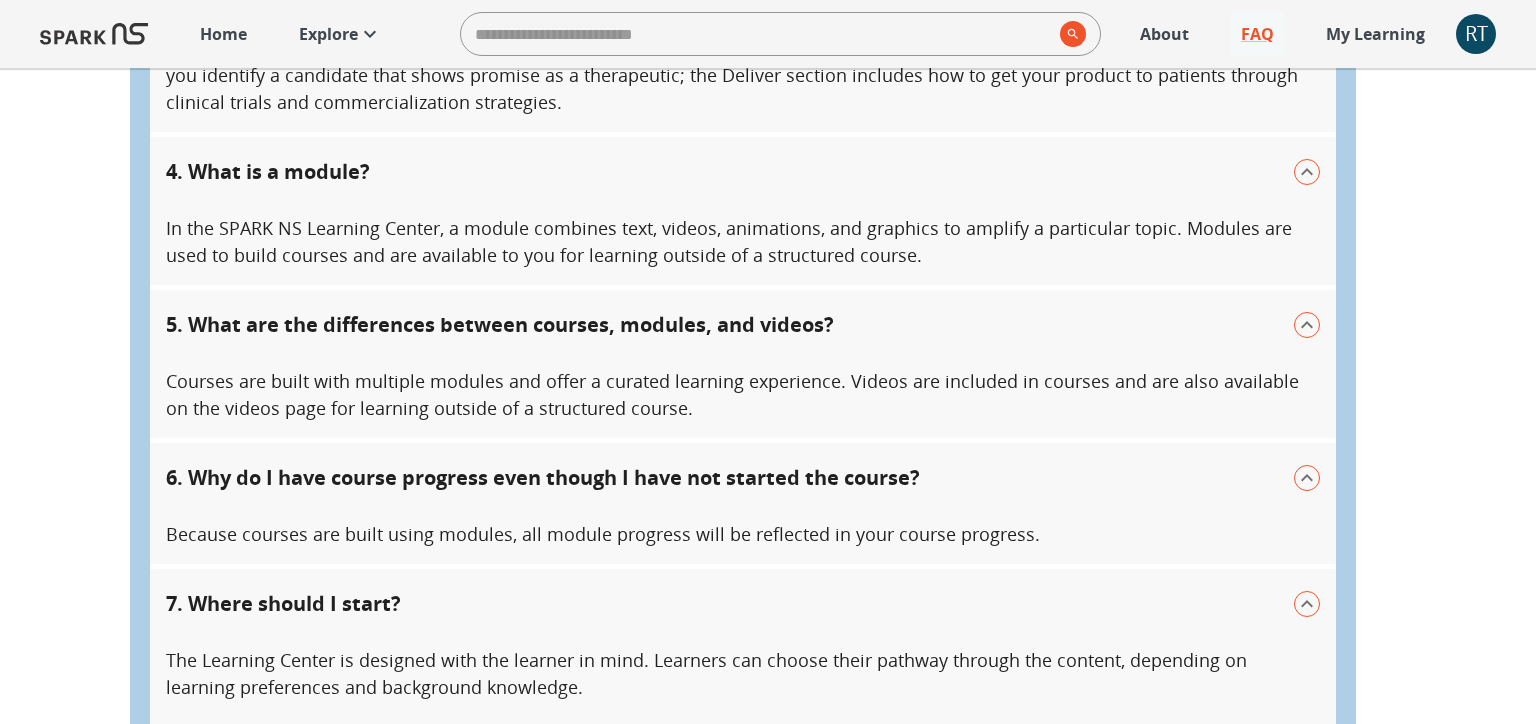 click on "About" at bounding box center [1164, 34] 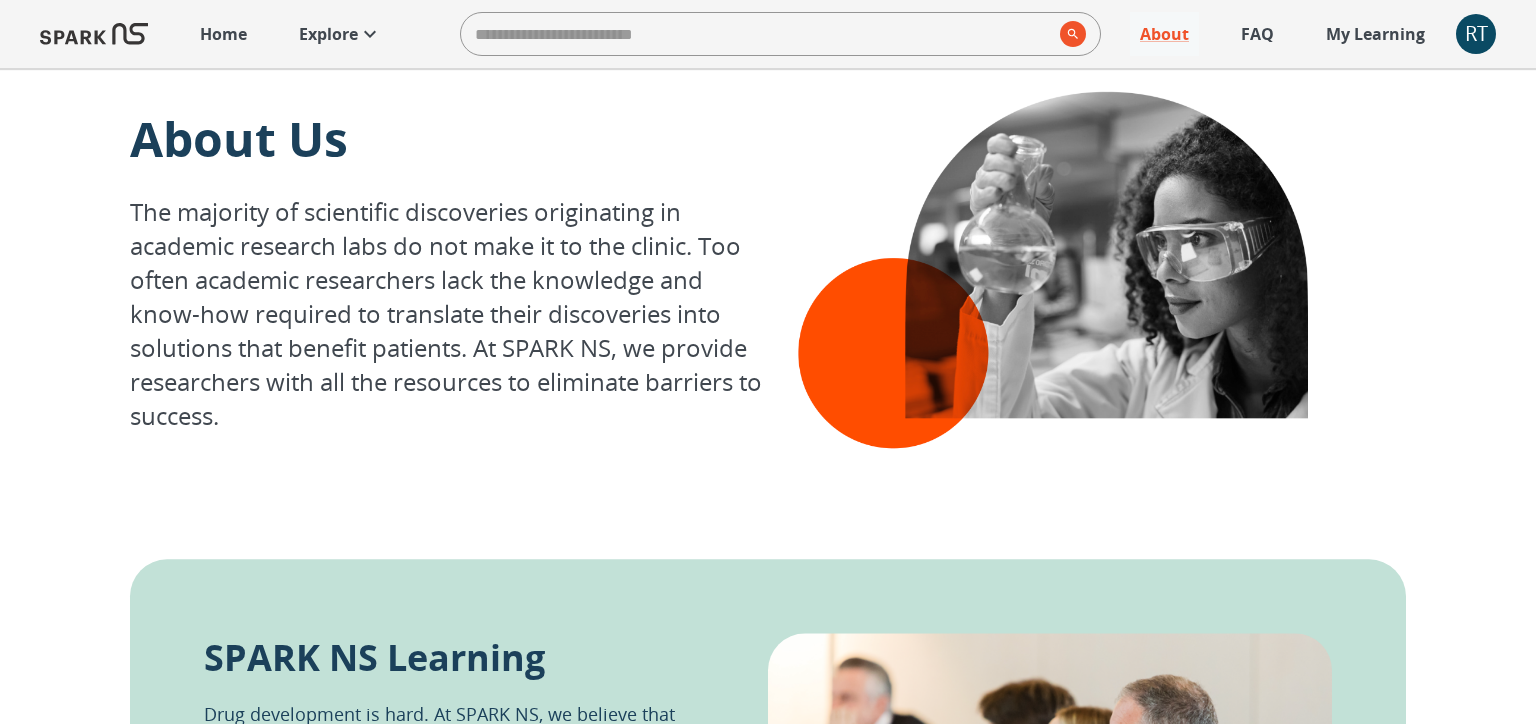 scroll, scrollTop: 0, scrollLeft: 0, axis: both 